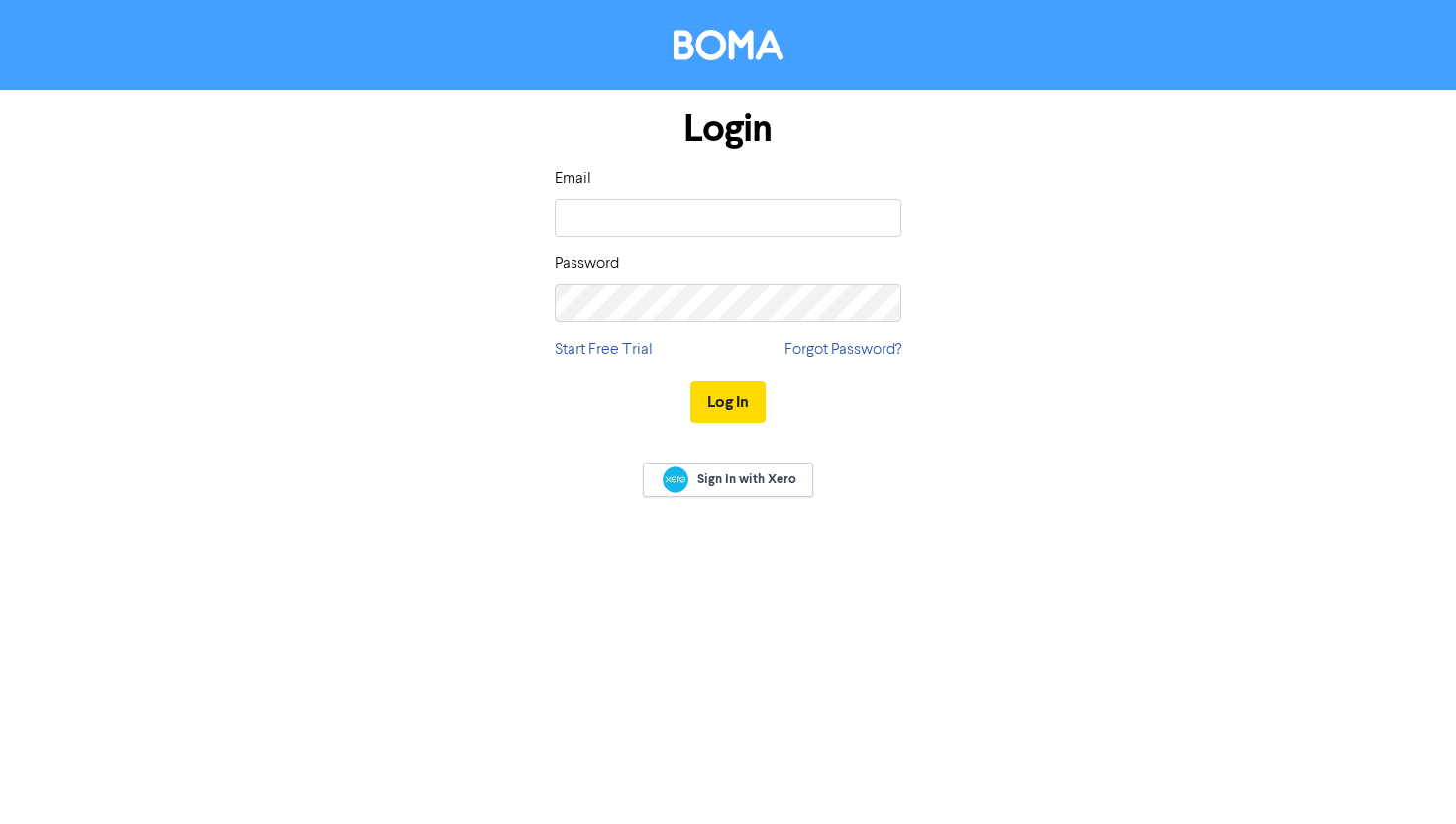 scroll, scrollTop: 0, scrollLeft: 0, axis: both 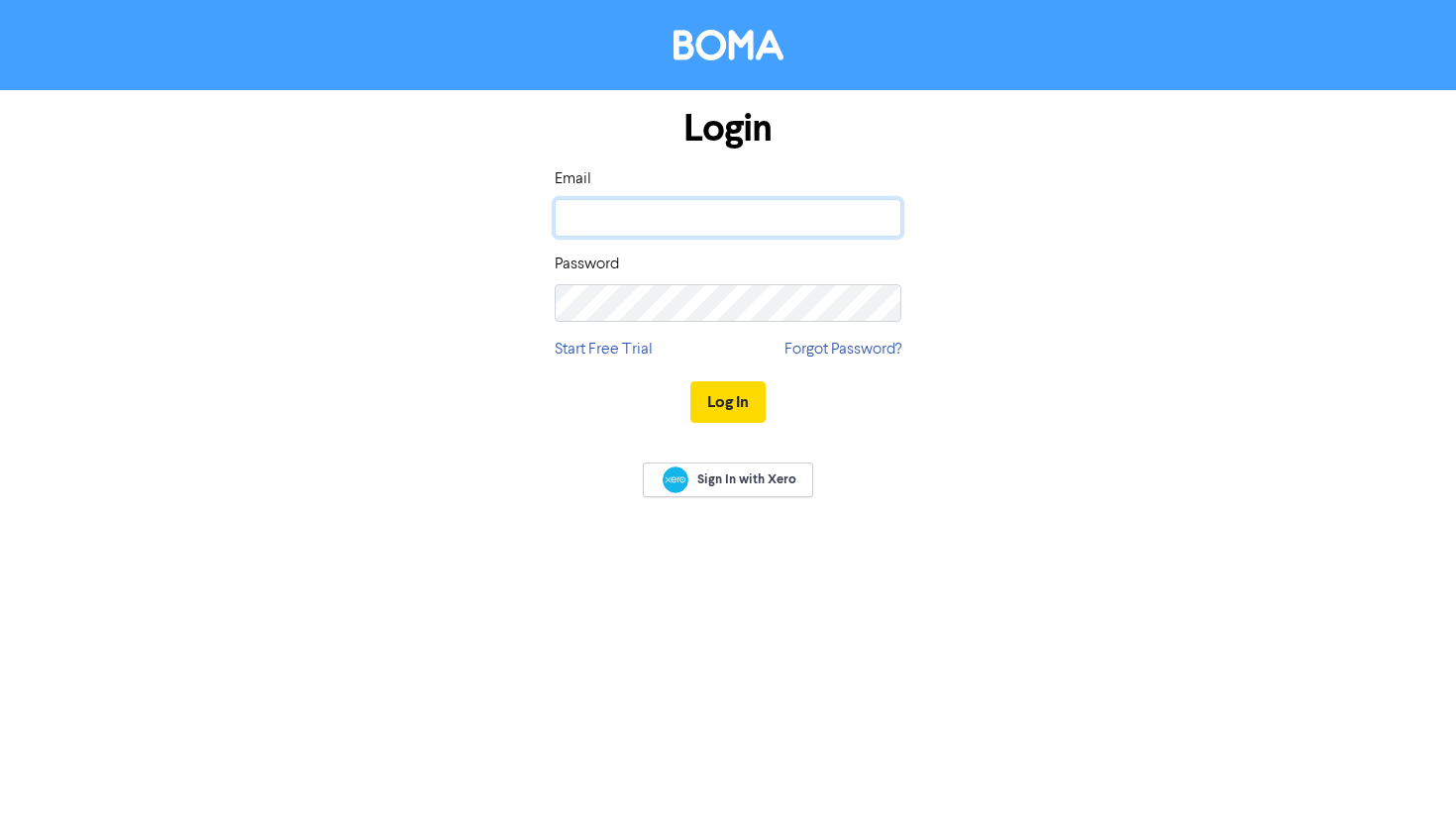 click 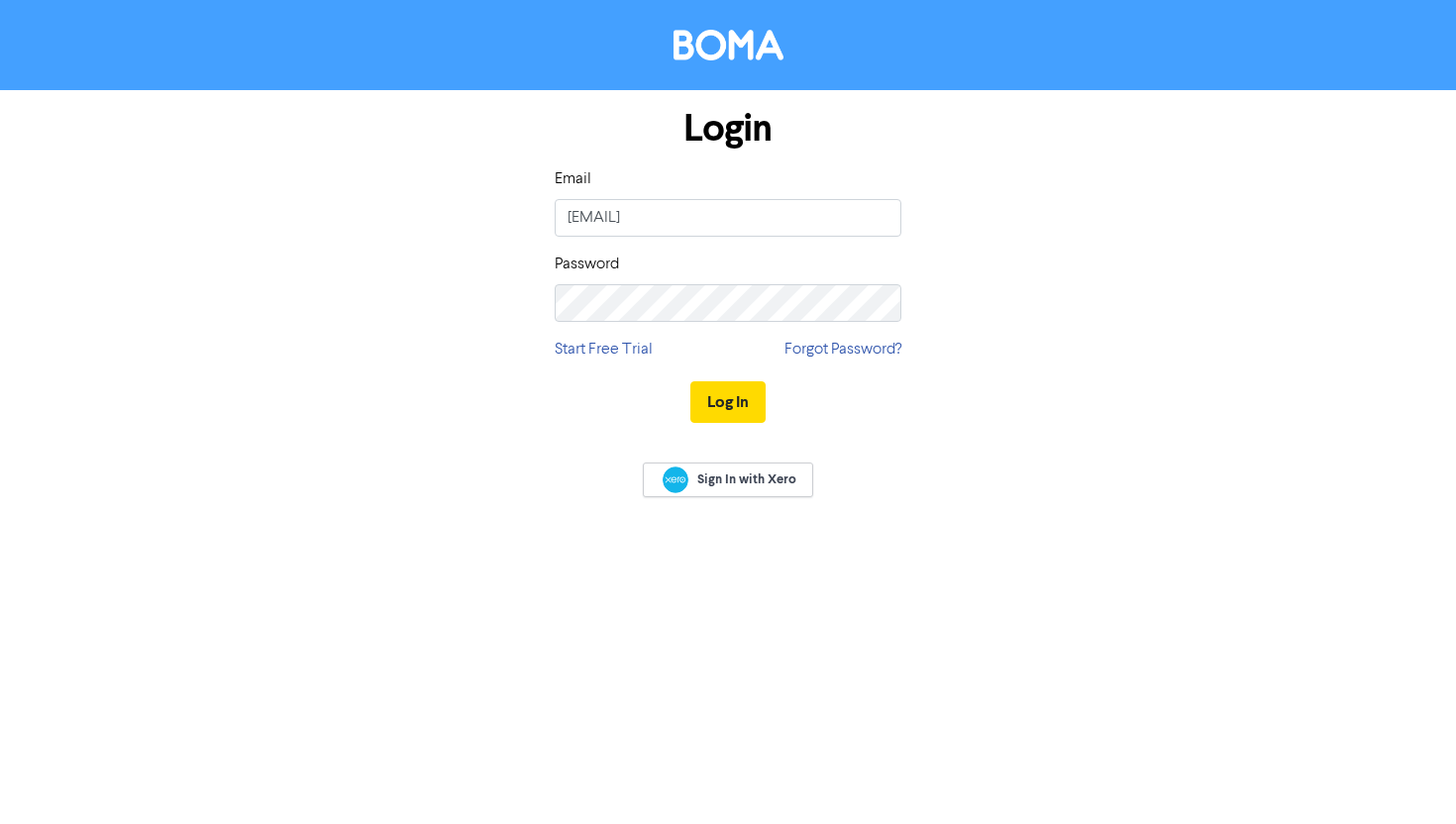 click on "Login Email marketing@lhppartners.com.au Password Start Free Trial Forgot Password? Log In" at bounding box center (728, 266) 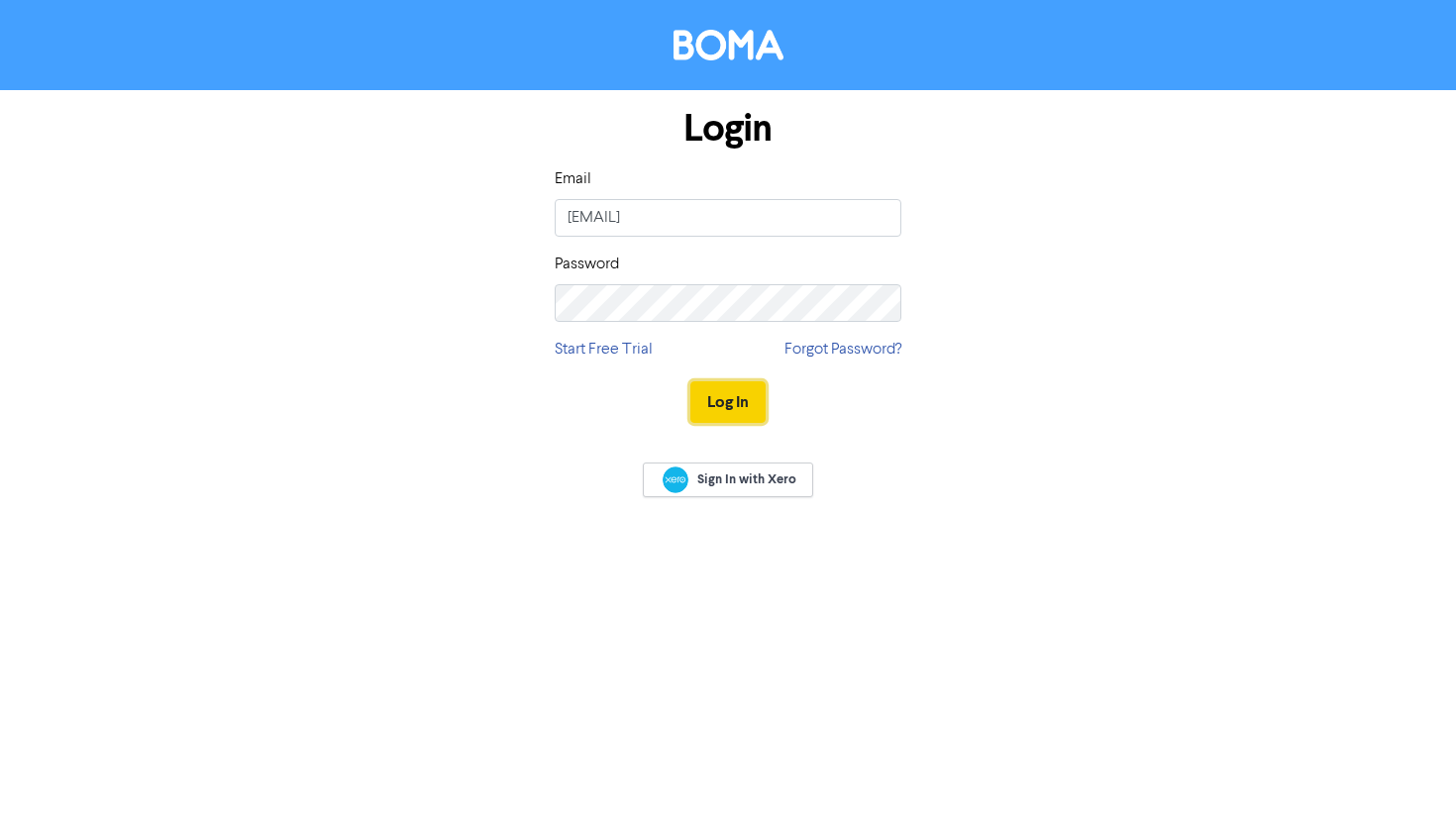 click on "Log In" at bounding box center [728, 402] 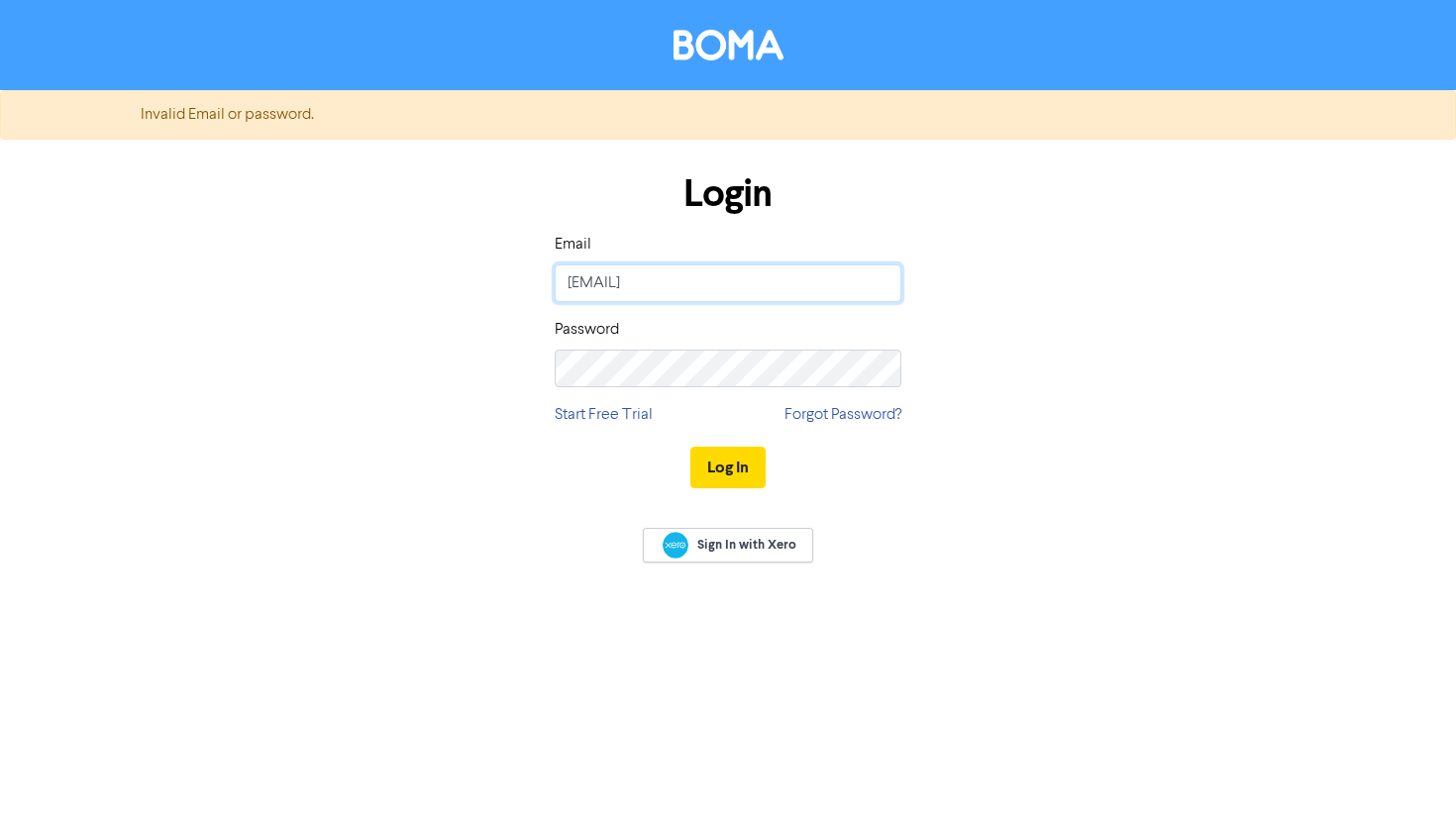 click on "marketing@lhppartners.com.au" 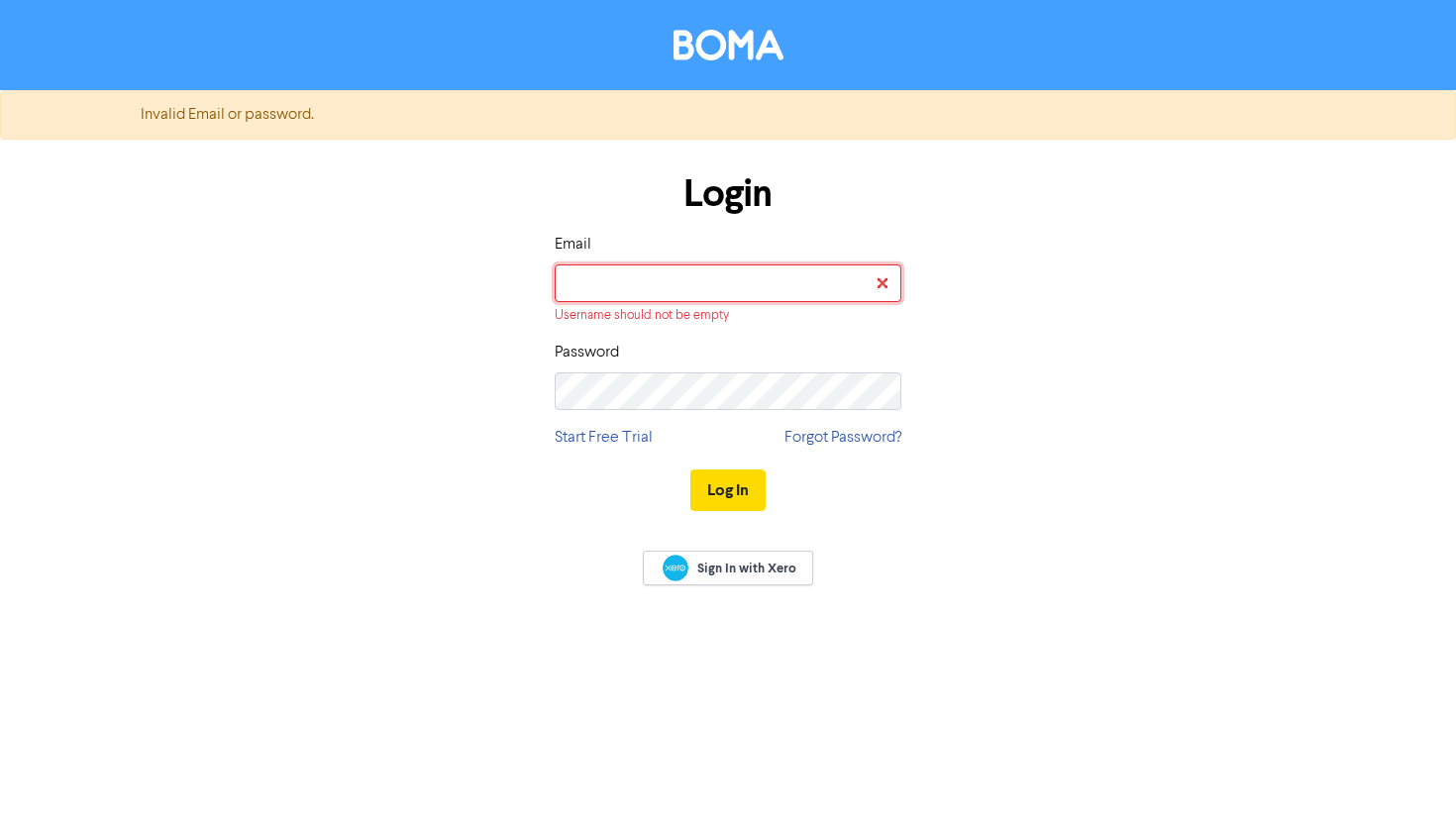 paste on "marketing@lhppartners.com.au" 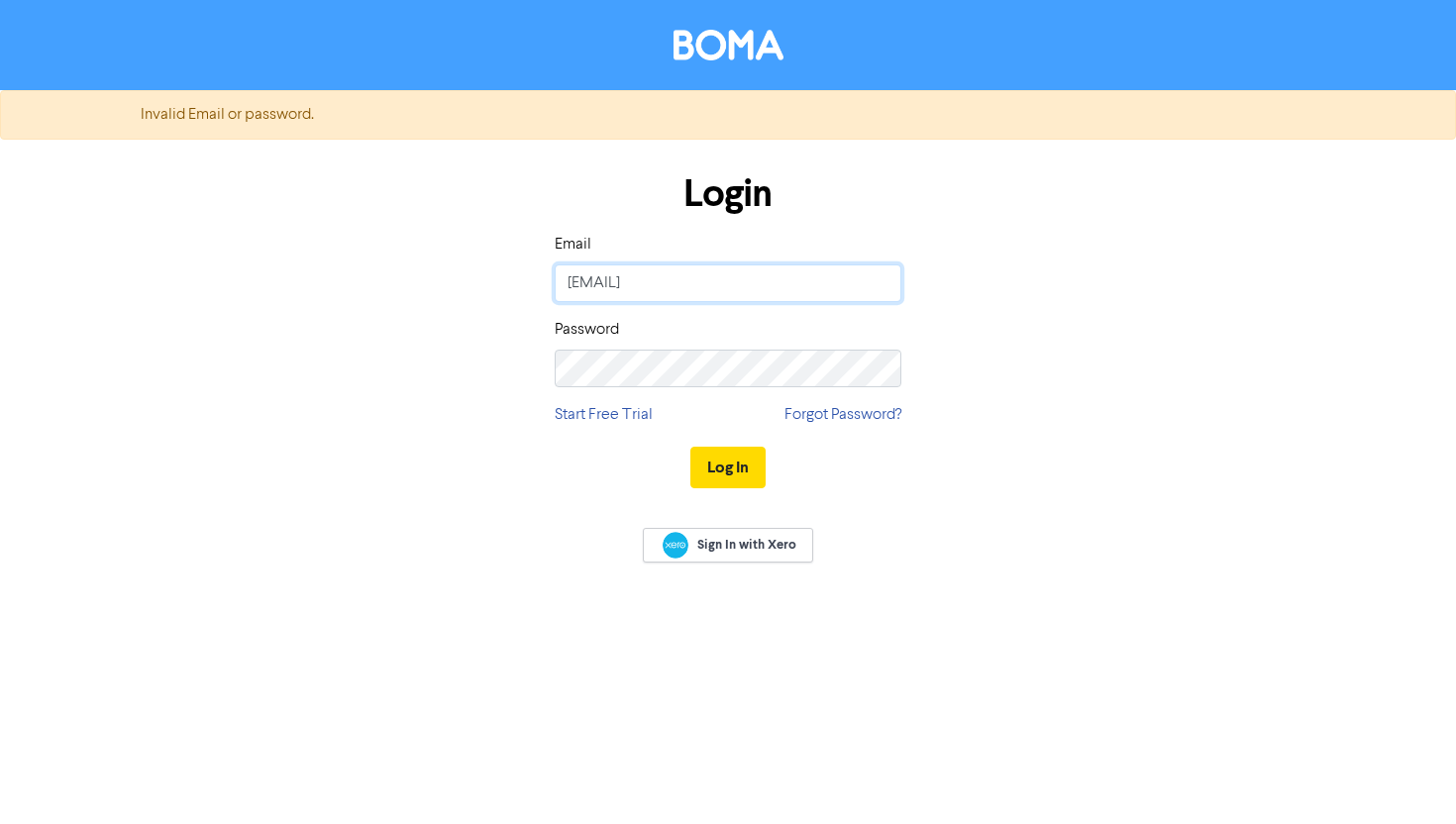 click on "marketing@lhppartners.com.au" 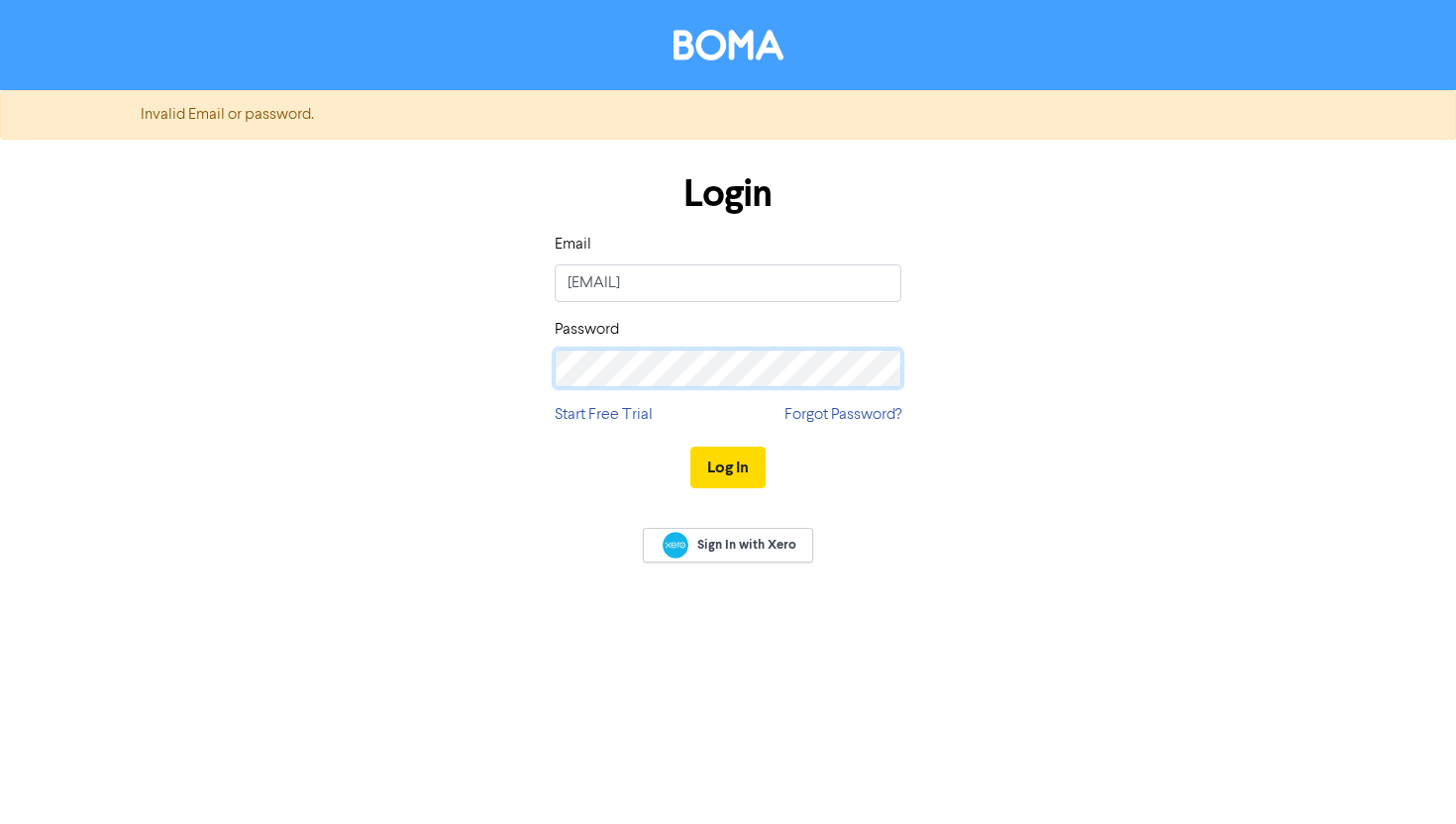 click on "Log In" at bounding box center [728, 467] 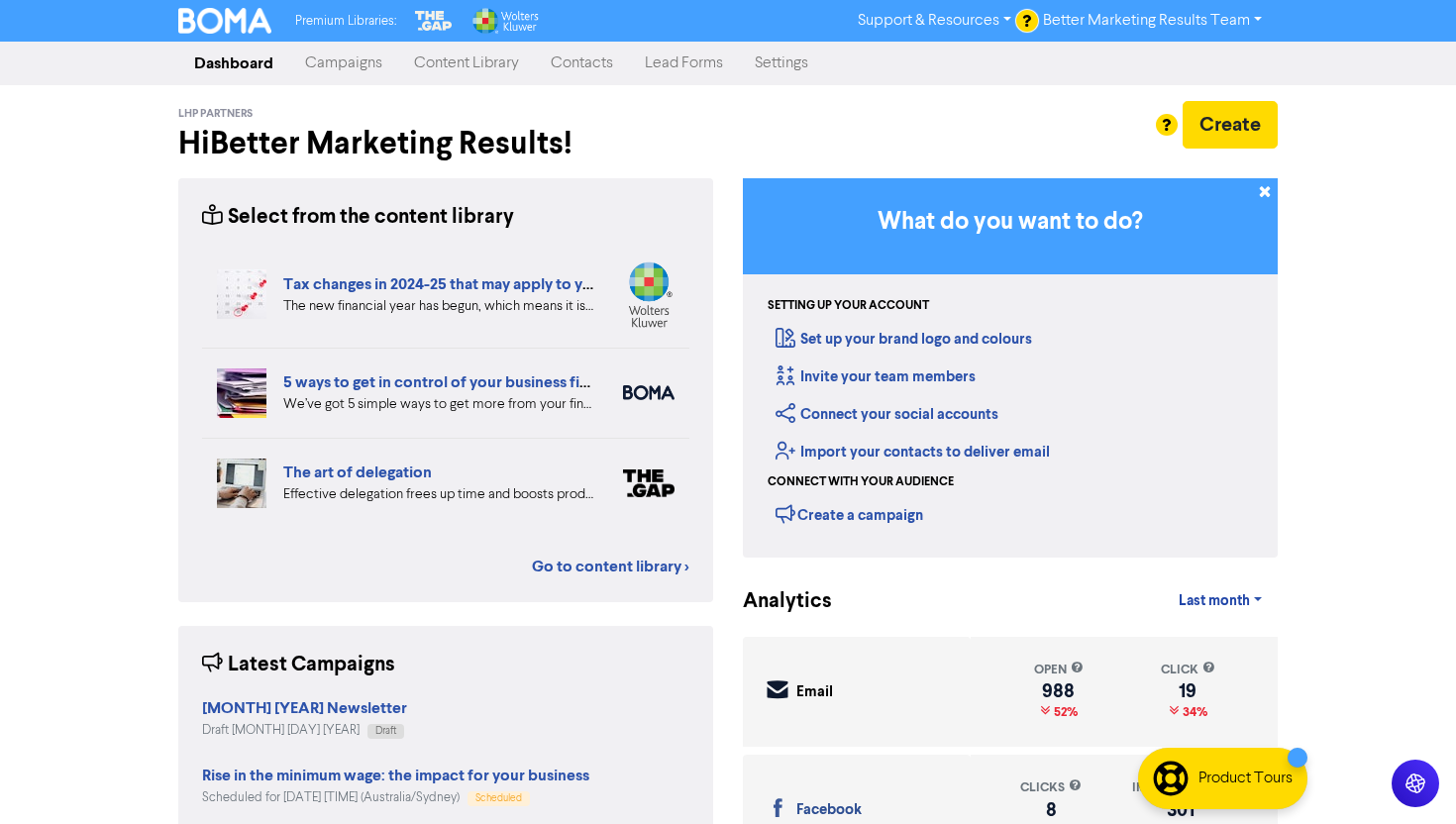 click on "Campaigns" at bounding box center (344, 63) 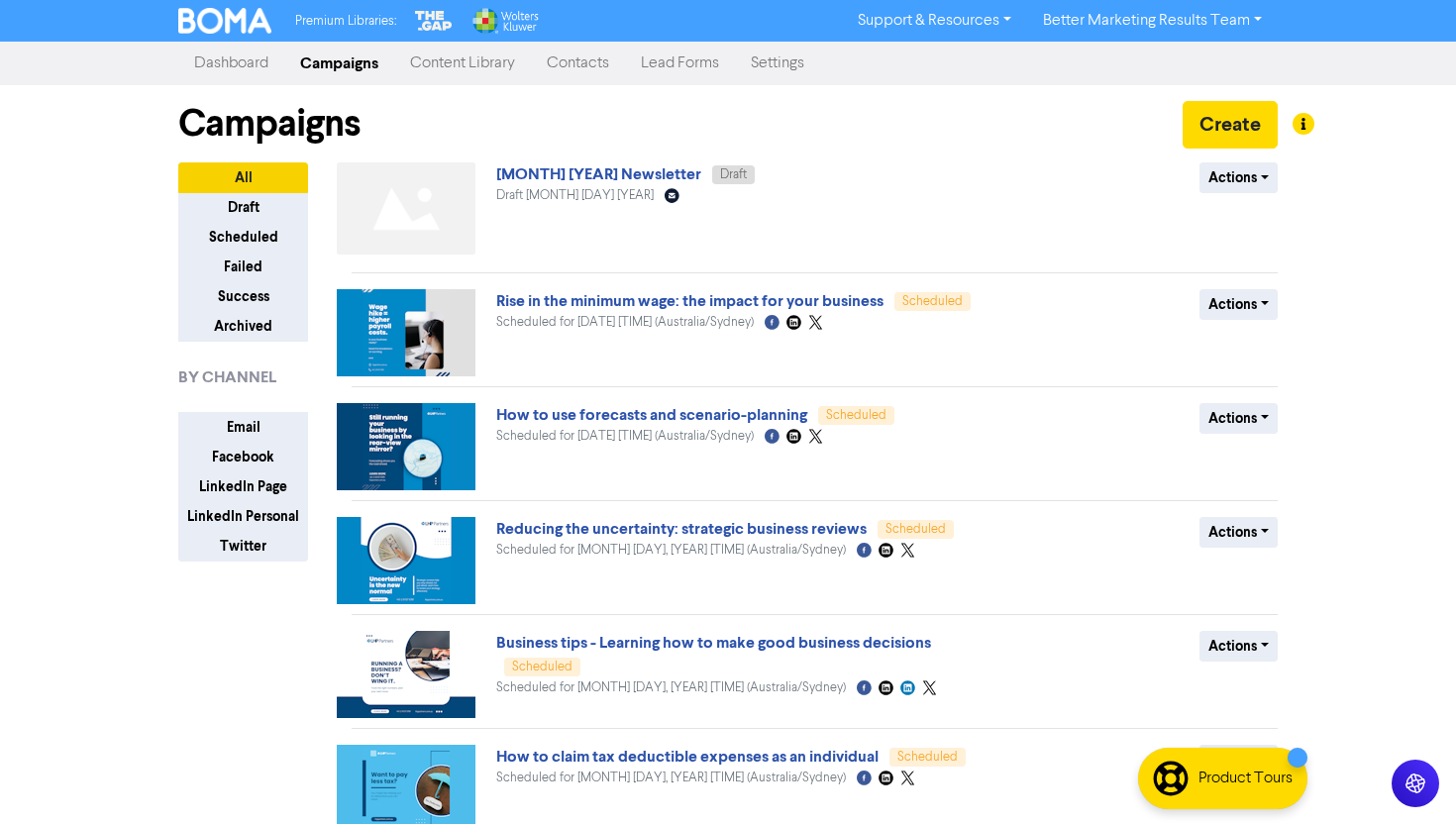 click on "Premium Libraries: Support & Resources Video Tutorials FAQ & Guides Marketing Education Better Marketing Results Team Log Out Dashboard Campaigns Content Library Contacts Lead Forms Settings Campaigns Create All Draft Scheduled Failed Success Archived BY CHANNEL Email Facebook LinkedIn Page LinkedIn Personal Twitter August 2025 Newsletter     Draft Draft July 28th 2025
Email
Created with Sketch.
Actions Delete Duplicate Rename Archive Rise in the minimum wage: the impact for your business     Scheduled Scheduled for August 8, 2025 1:00 PM
(Australia/Sydney)
Facebook
Created with Sketch.
LinkedIn Page
Created with Sketch.
Actions" at bounding box center [728, 412] 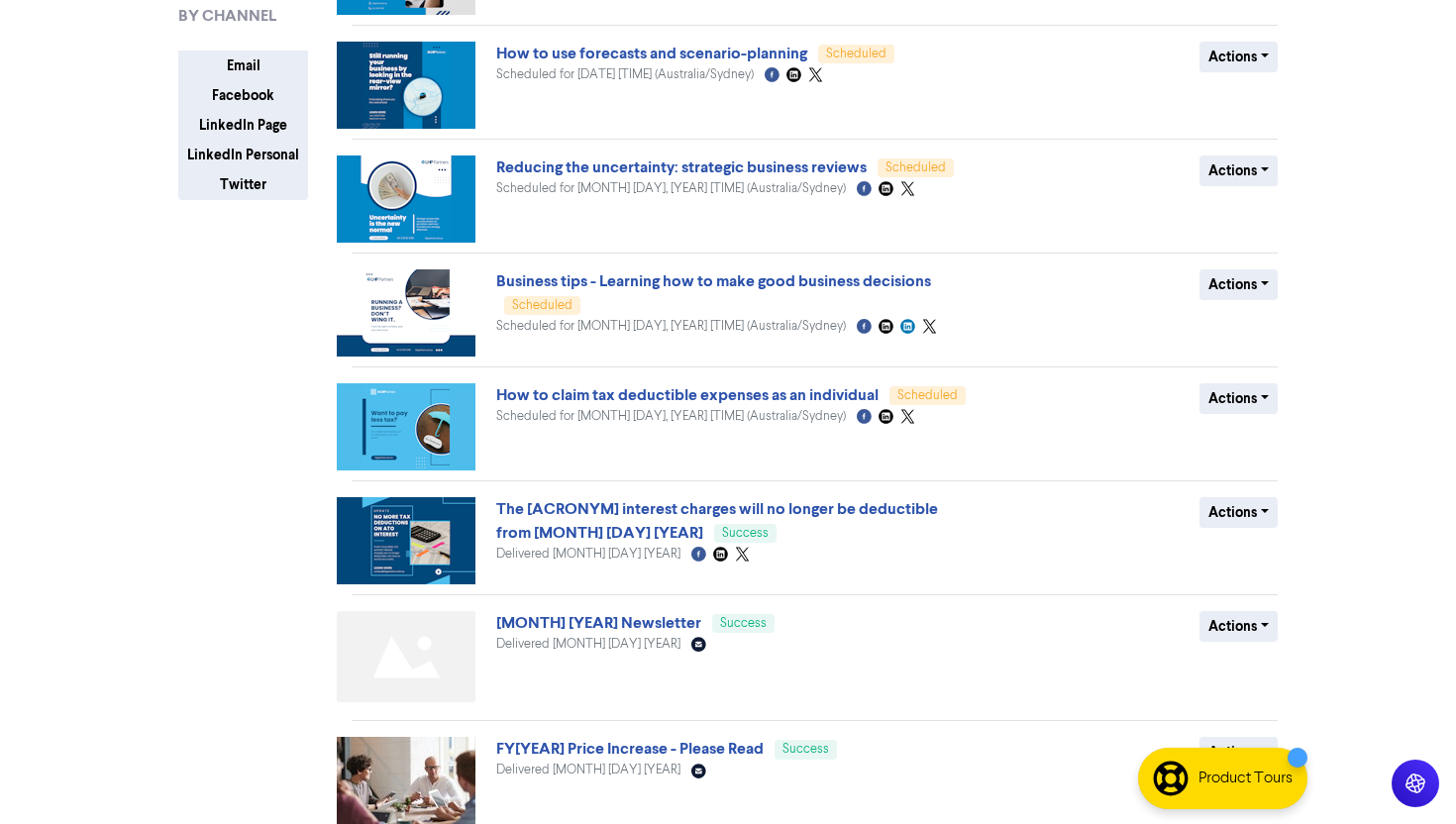 scroll, scrollTop: 453, scrollLeft: 0, axis: vertical 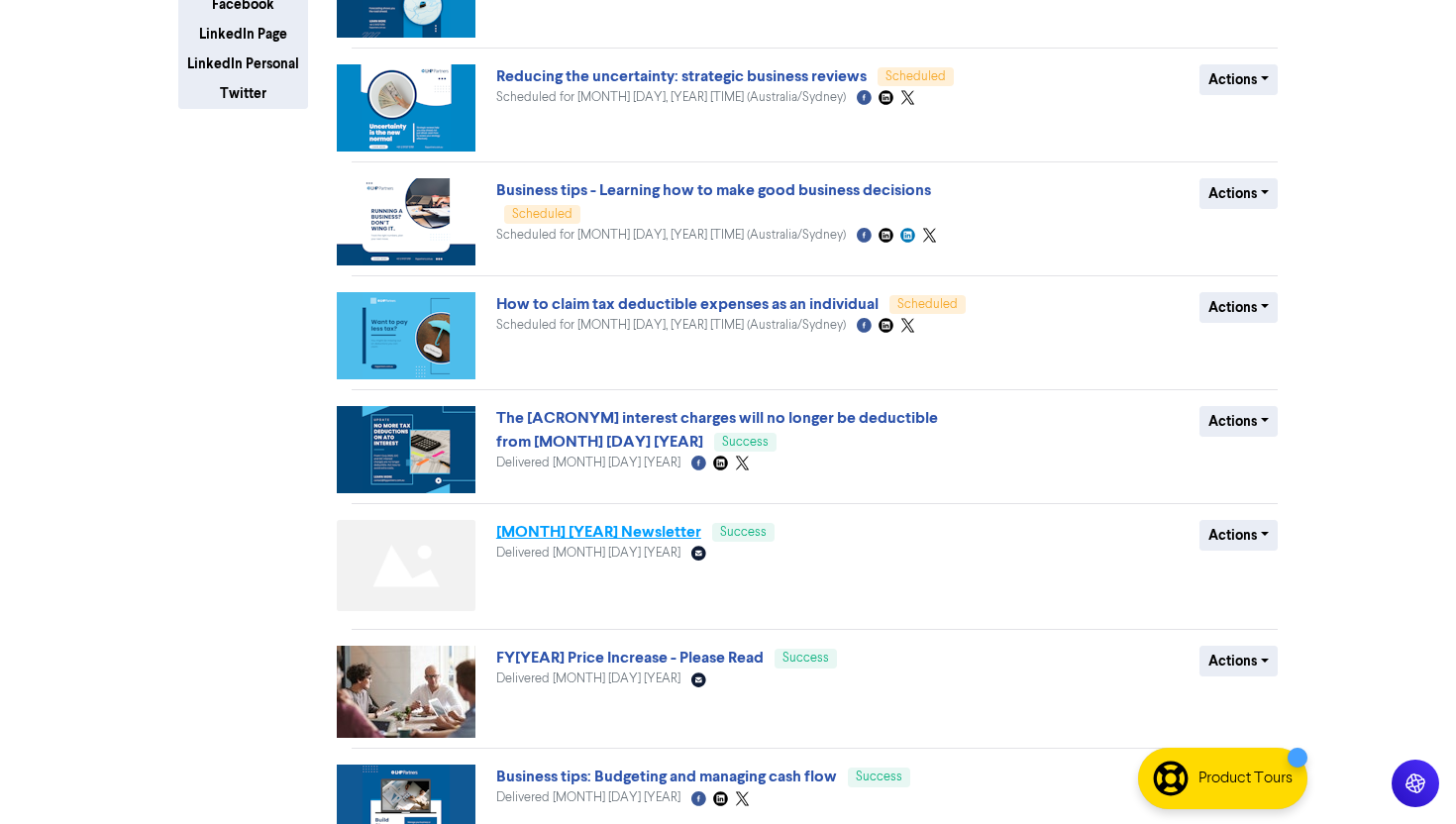 click on "July 2025 Newsletter" at bounding box center (598, 532) 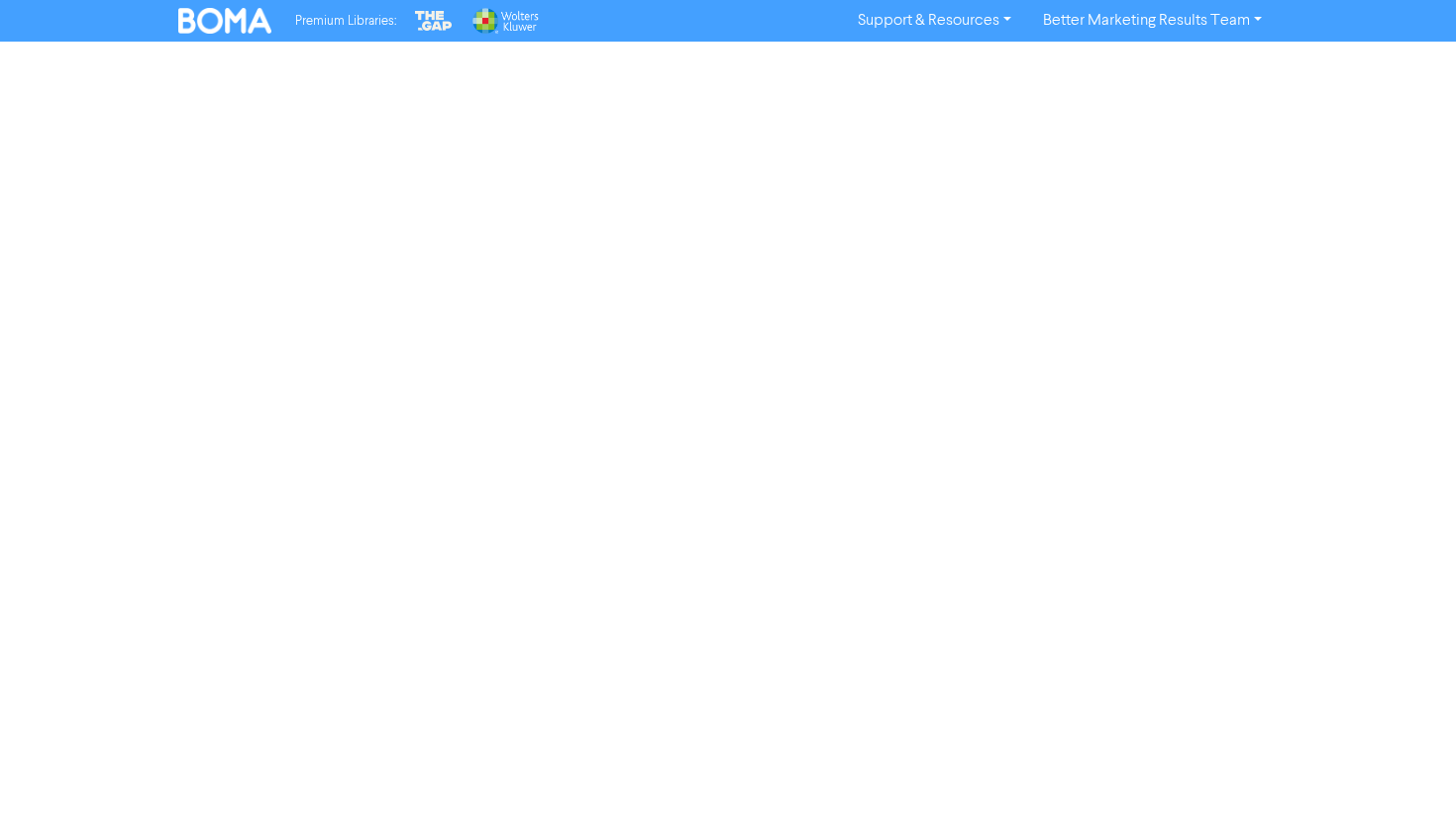 scroll, scrollTop: 0, scrollLeft: 0, axis: both 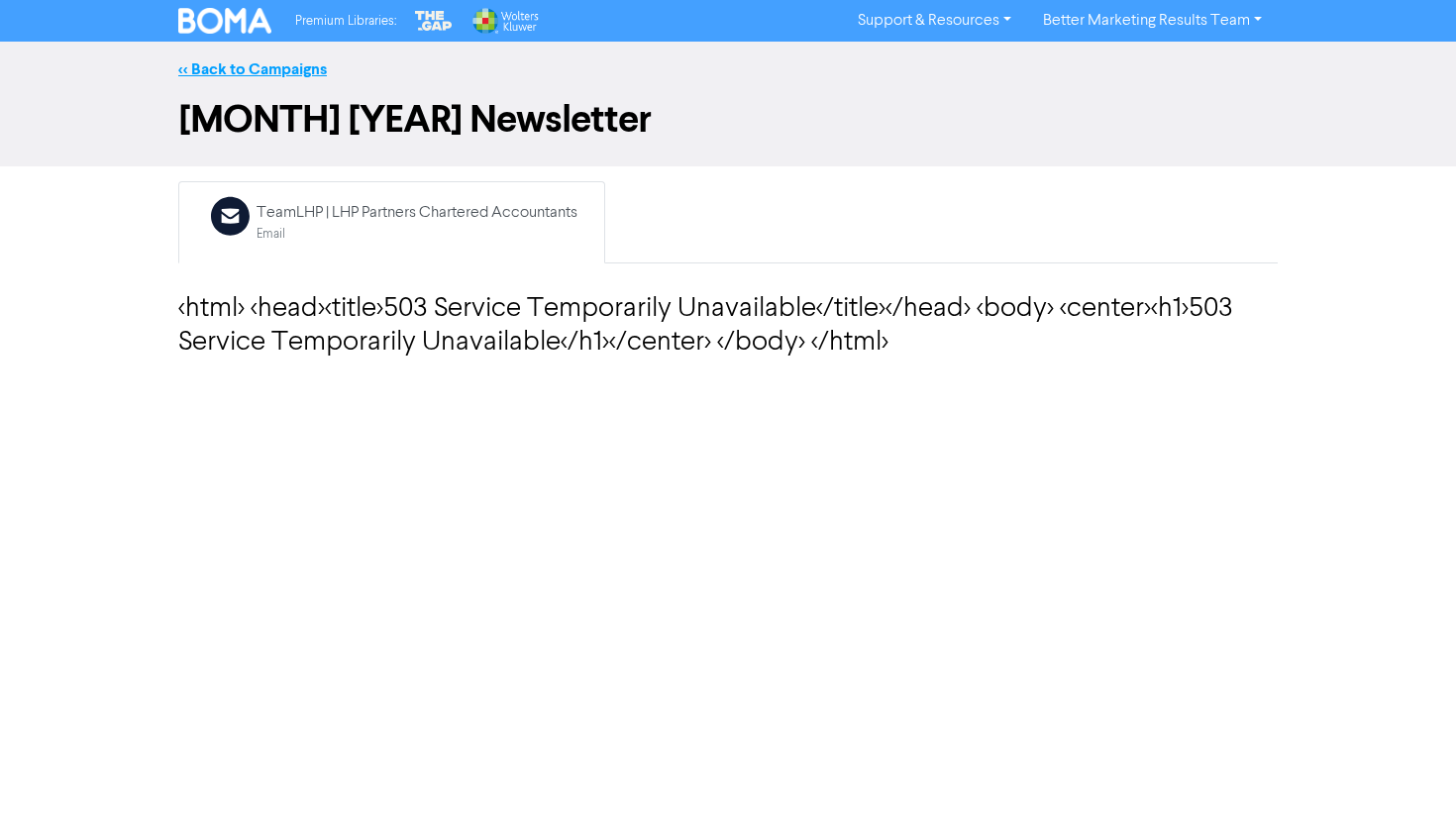 click on "<< Back to Campaigns" at bounding box center (253, 69) 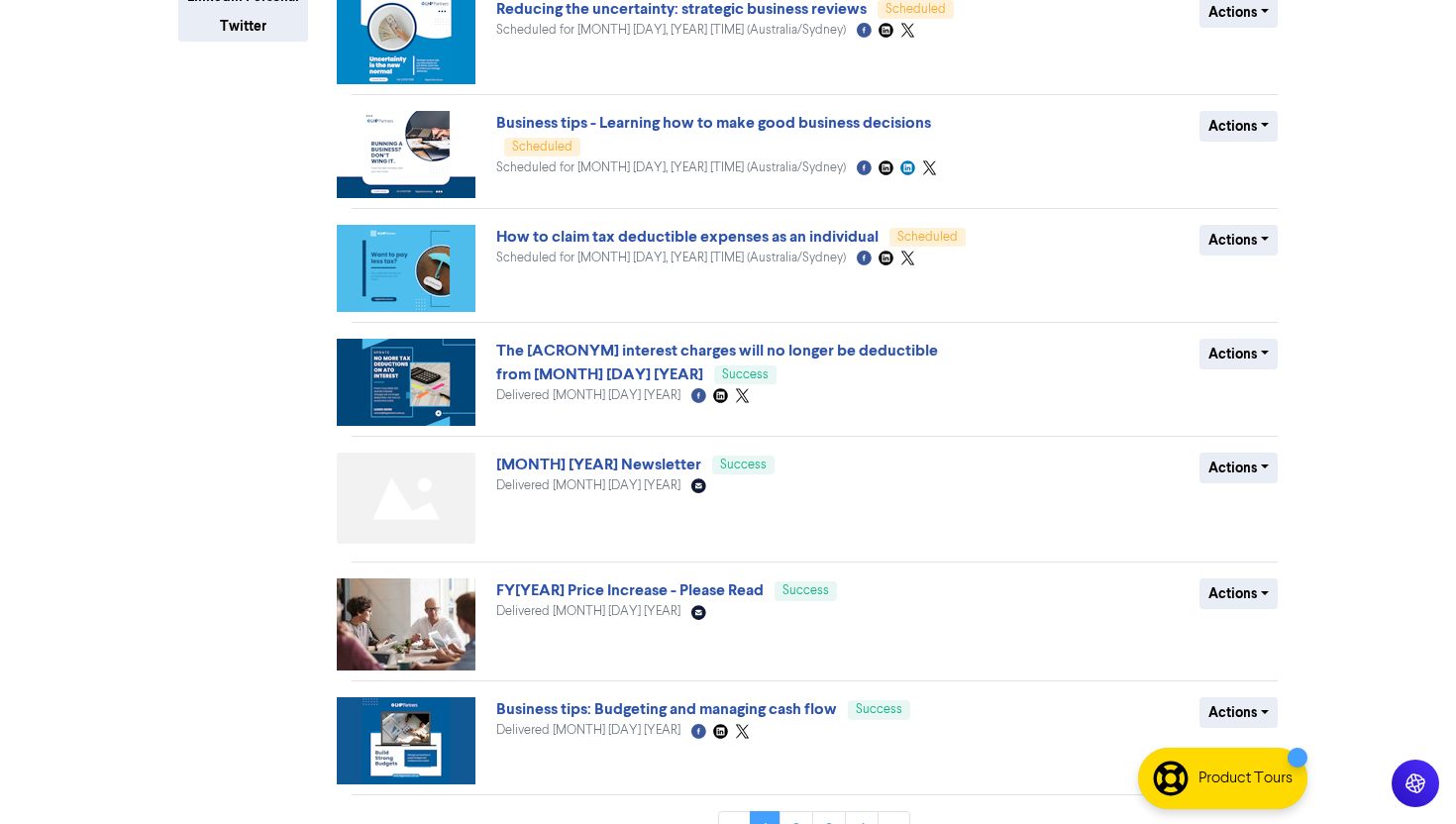 scroll, scrollTop: 562, scrollLeft: 0, axis: vertical 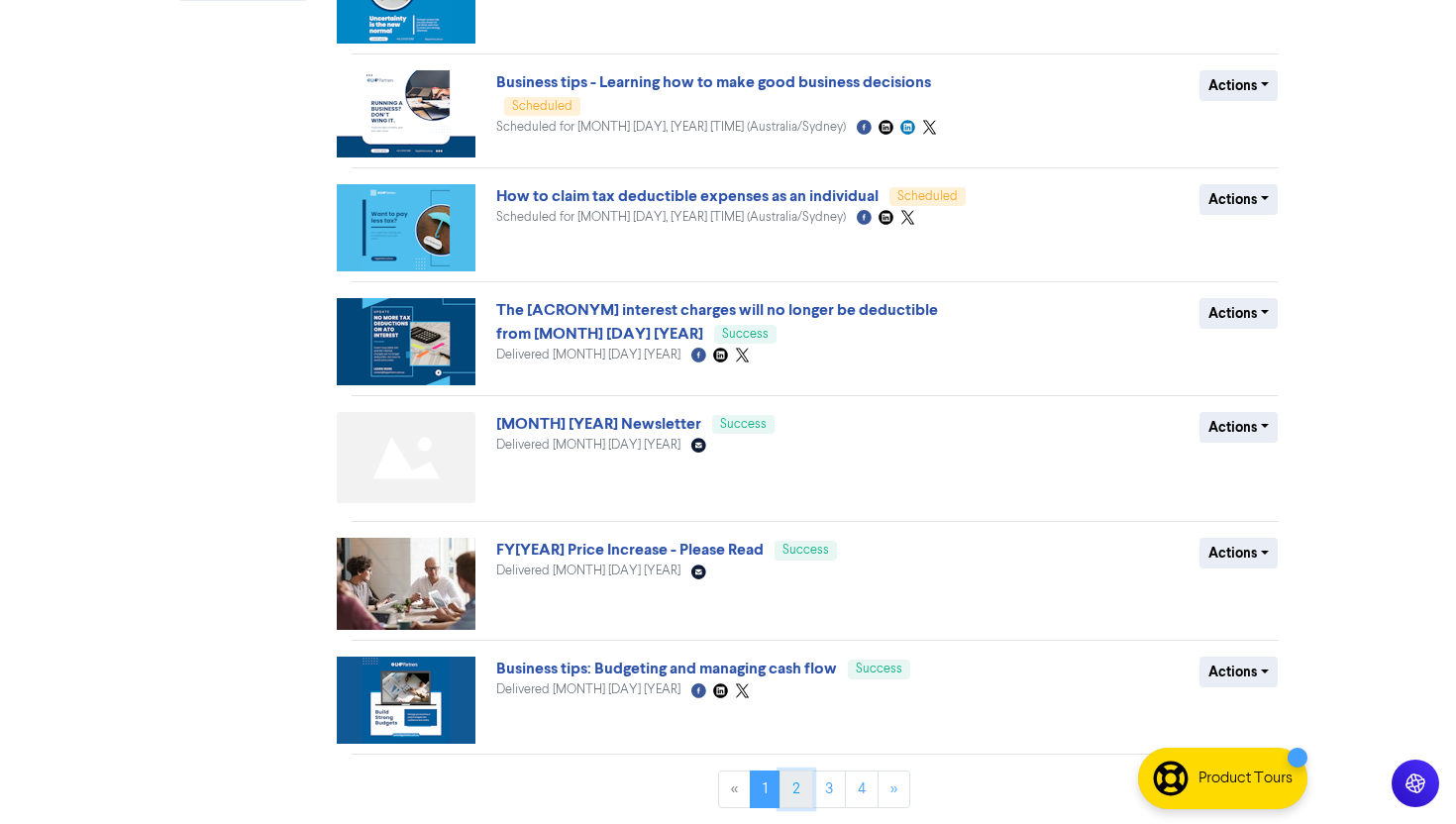 click on "[NUMBER]" at bounding box center (796, 789) 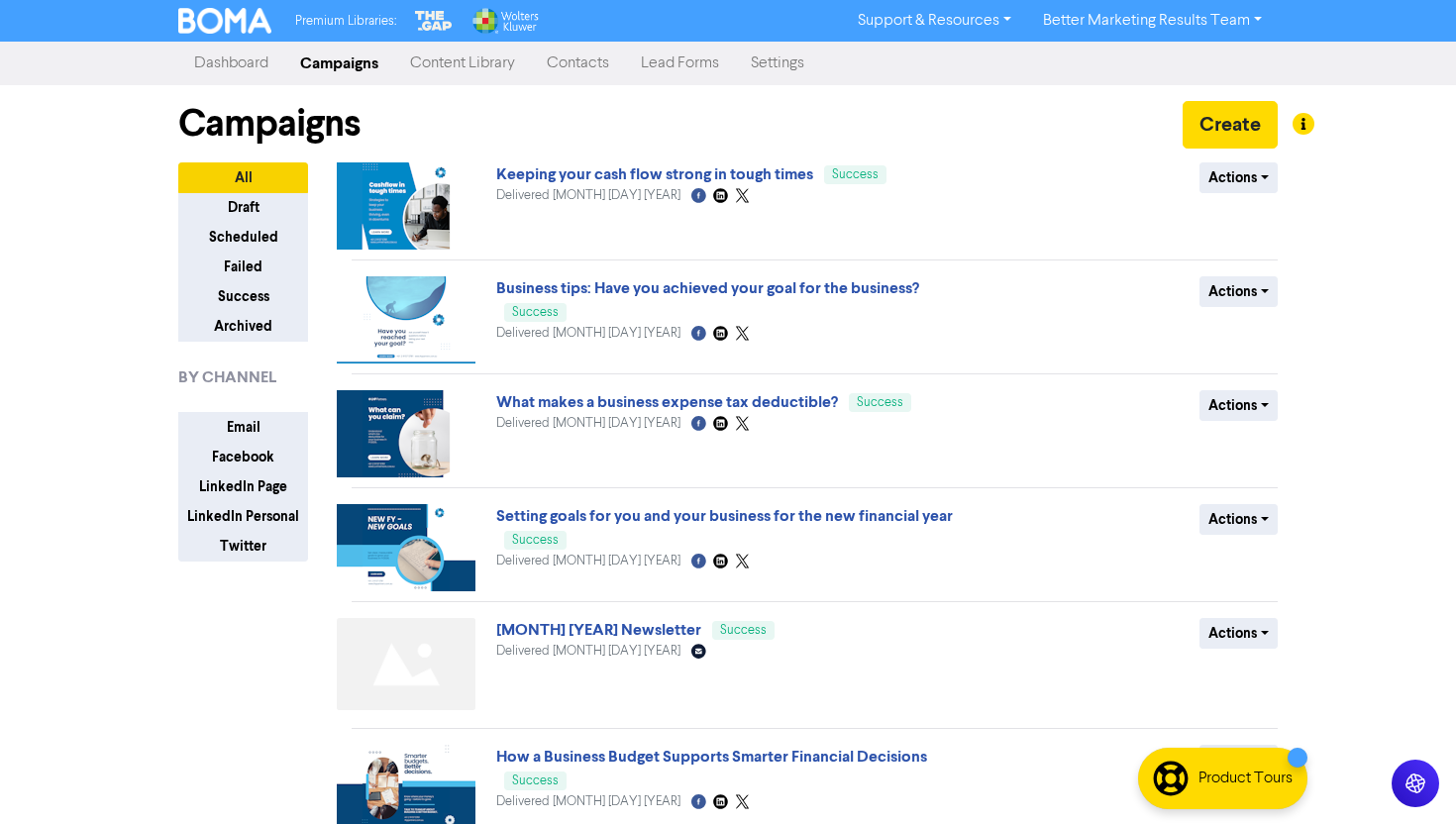 scroll, scrollTop: 556, scrollLeft: 0, axis: vertical 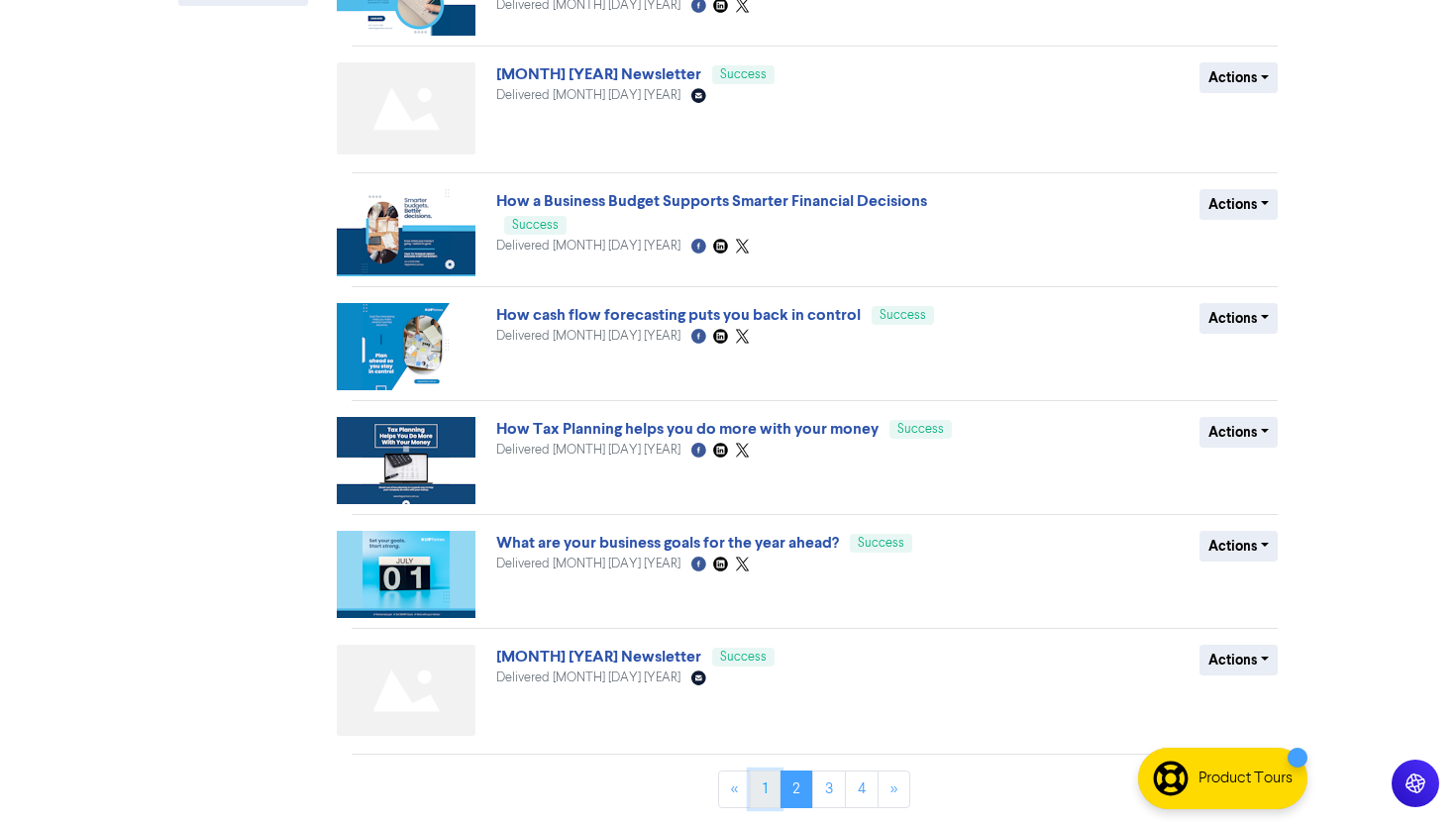 click on "[NUMBER]" at bounding box center [765, 789] 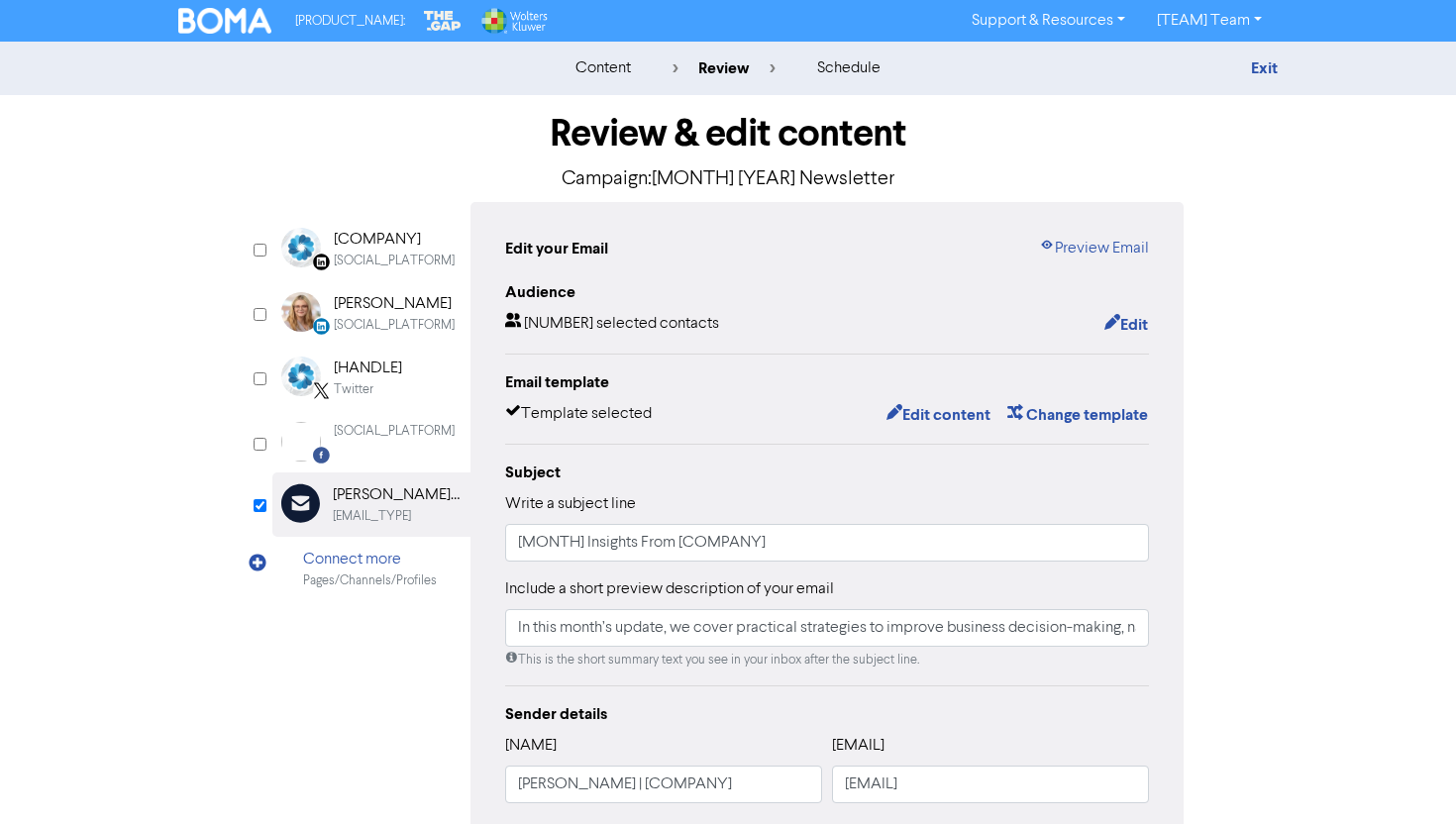 scroll, scrollTop: 0, scrollLeft: 0, axis: both 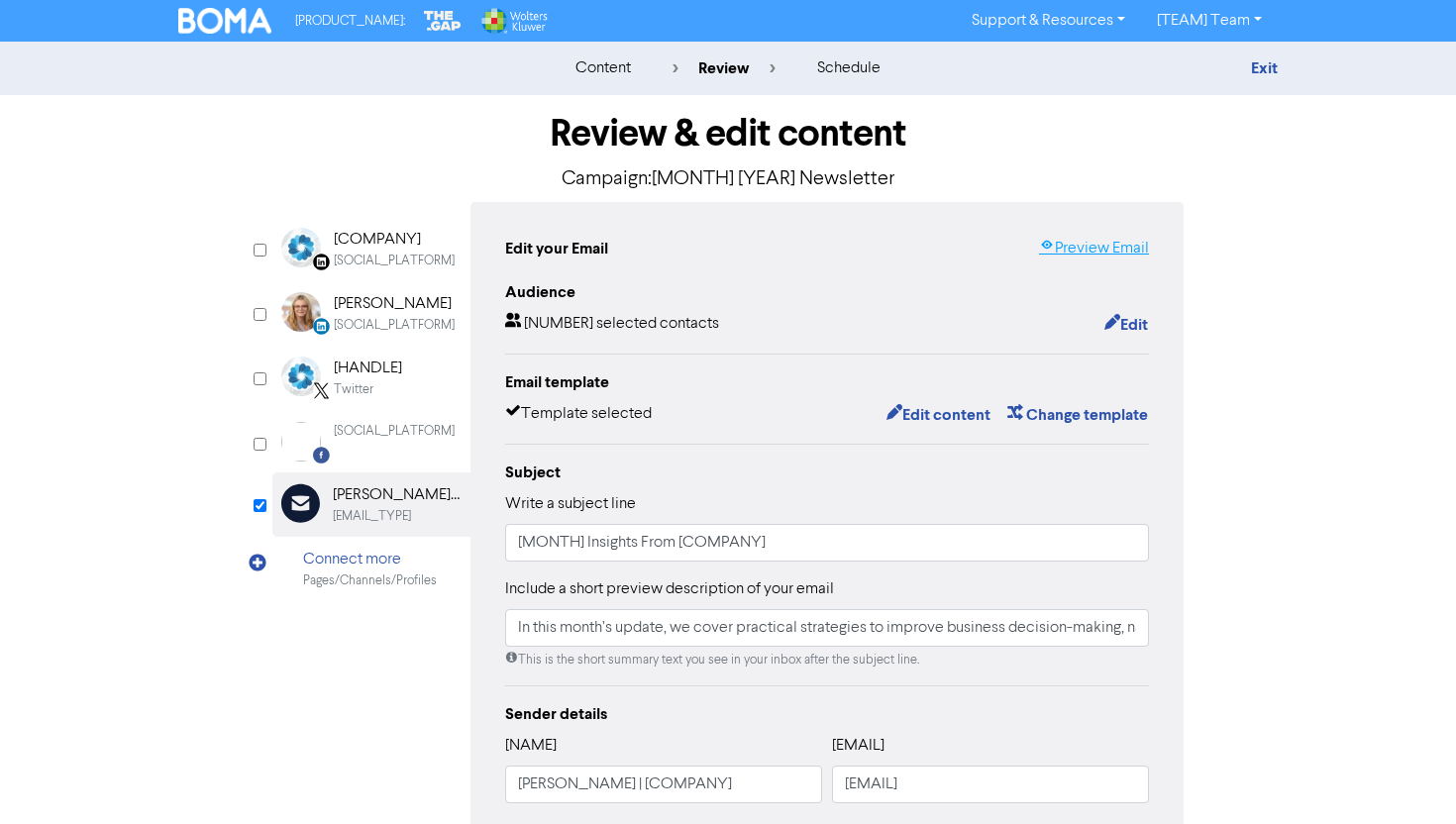click on "Preview Email" at bounding box center (1093, 249) 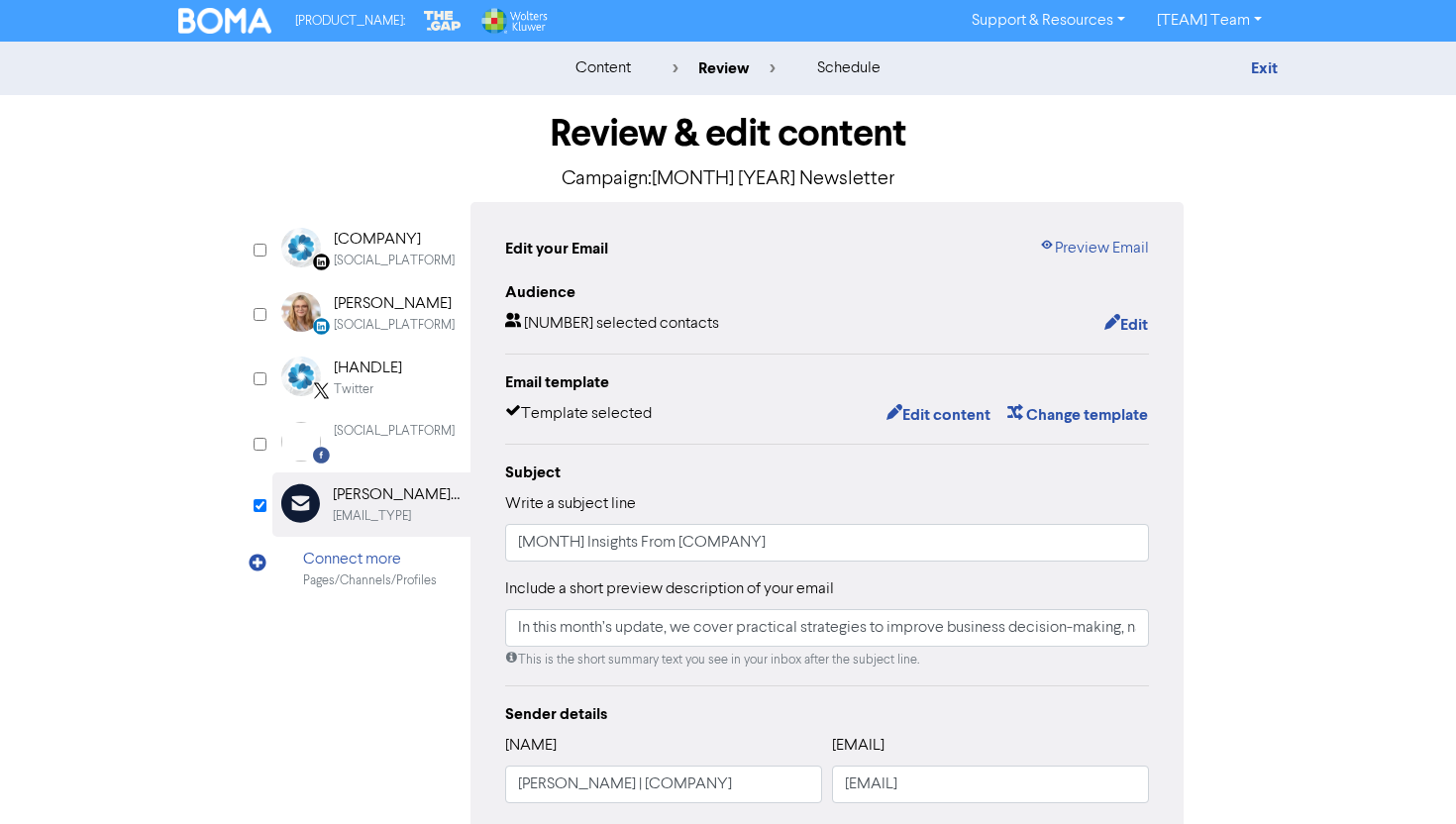 scroll, scrollTop: 309, scrollLeft: 0, axis: vertical 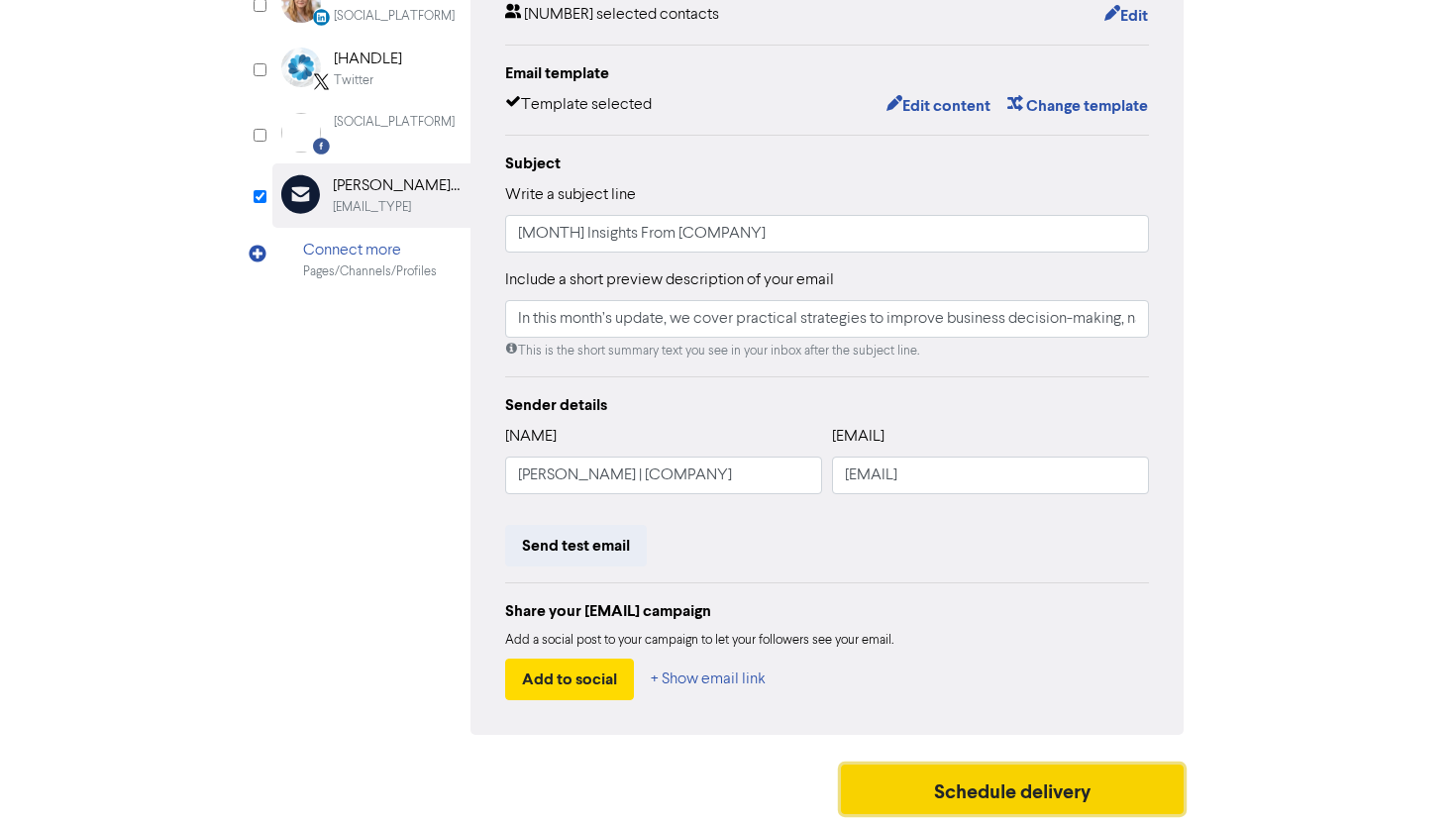 click on "Schedule delivery" at bounding box center (1012, 789) 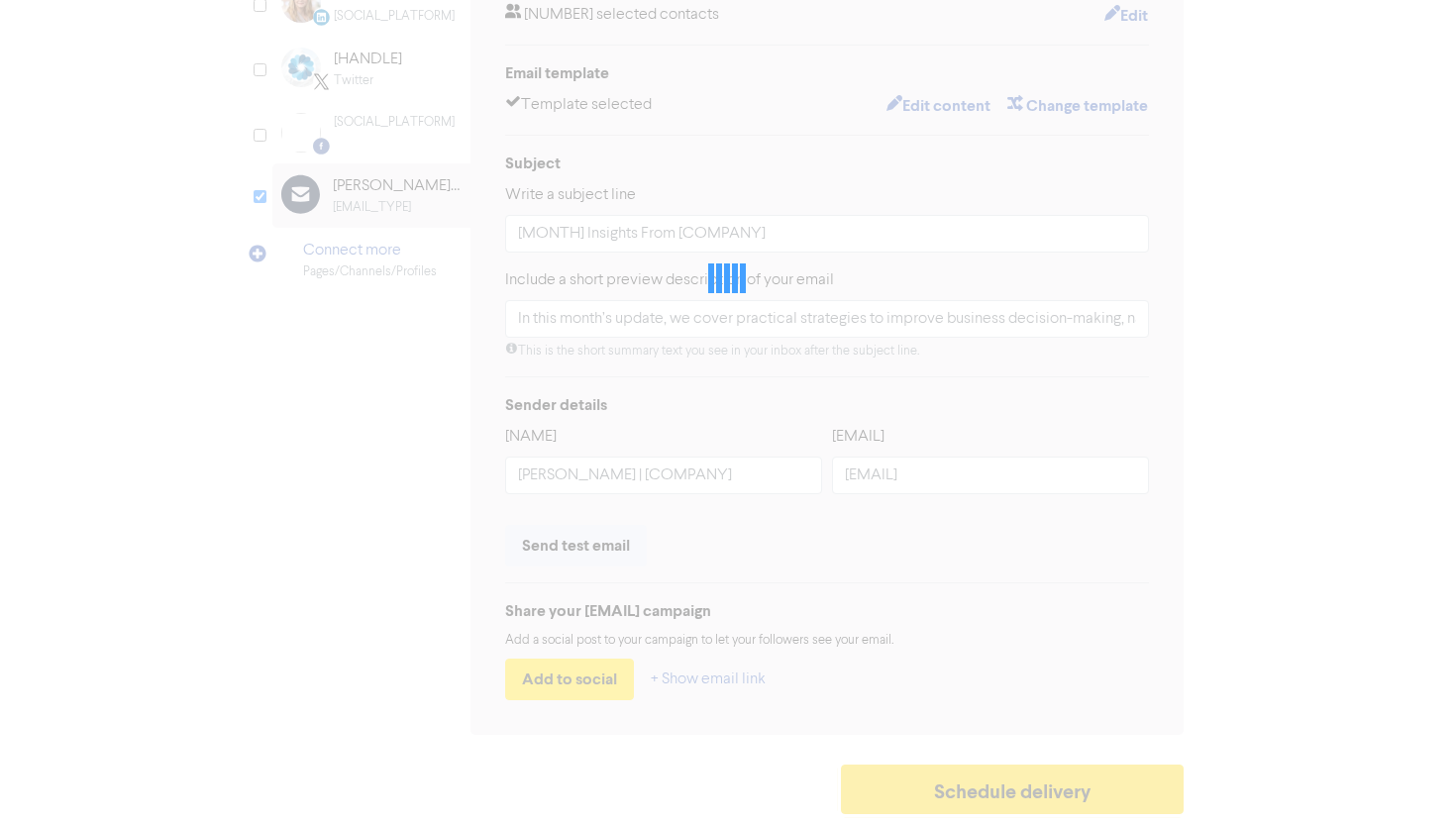 scroll, scrollTop: 0, scrollLeft: 0, axis: both 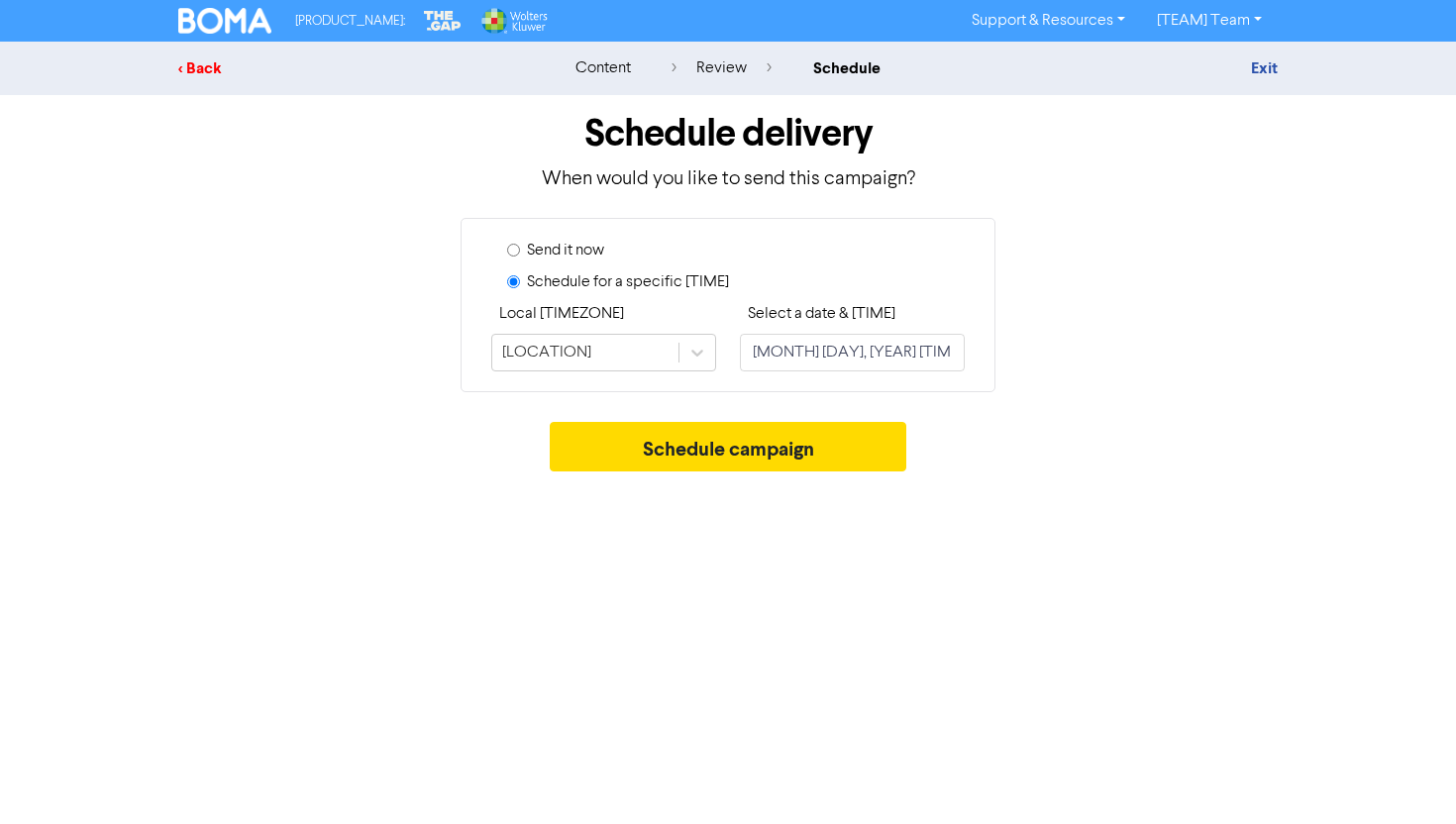 click on "< Back" at bounding box center (352, 68) 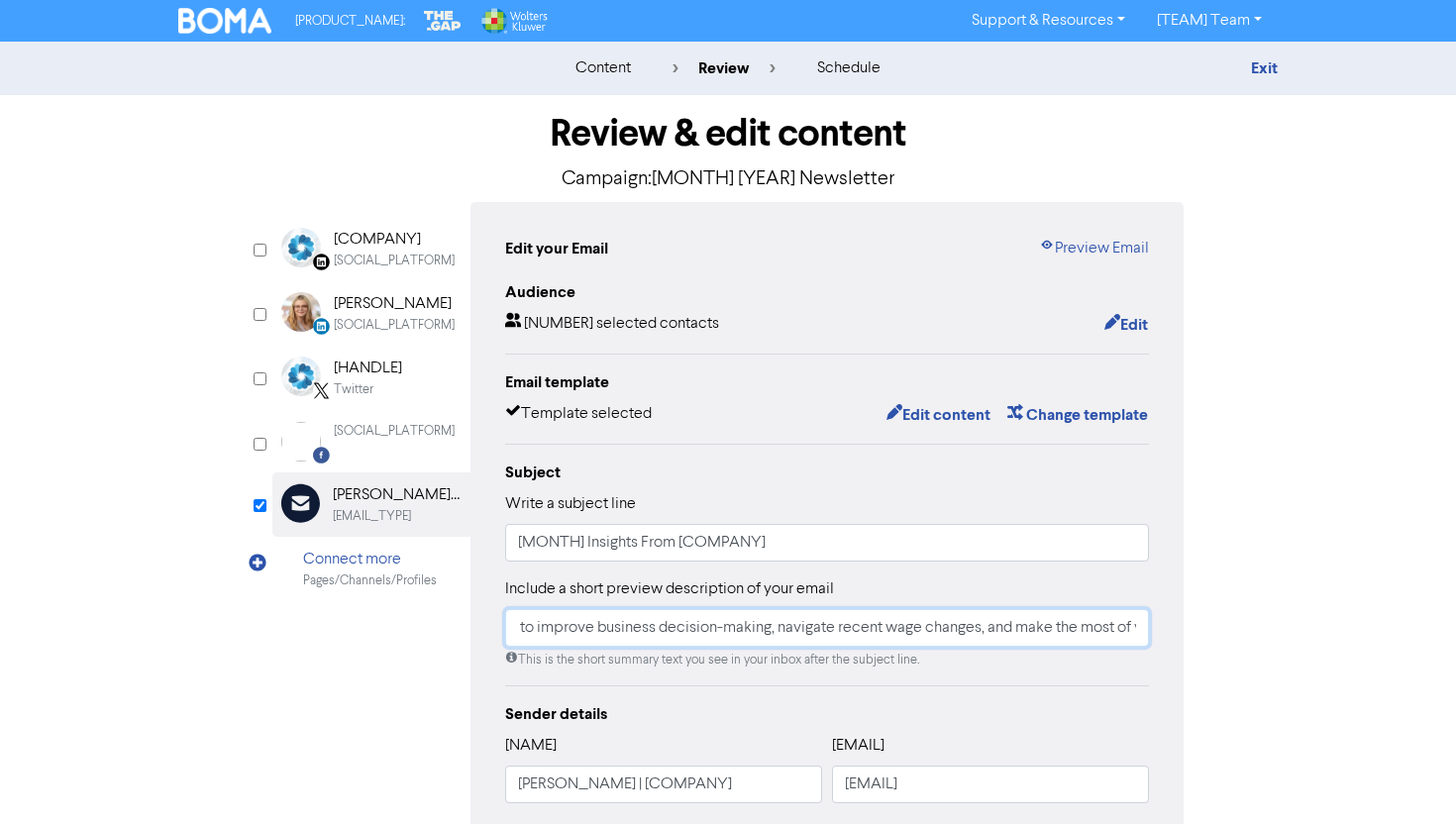 scroll, scrollTop: 0, scrollLeft: 561, axis: horizontal 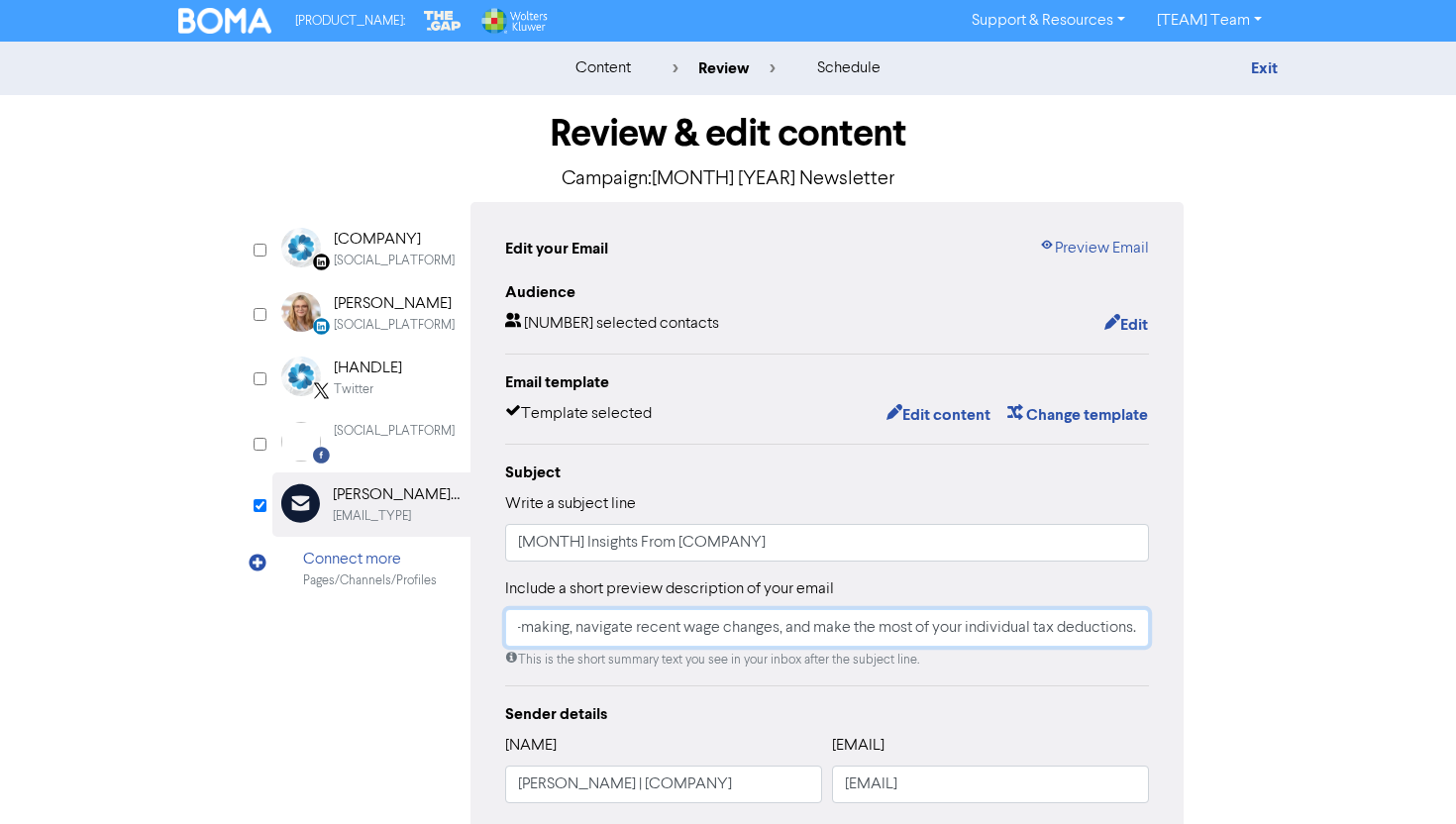drag, startPoint x: 652, startPoint y: 627, endPoint x: 1201, endPoint y: 640, distance: 549.1539 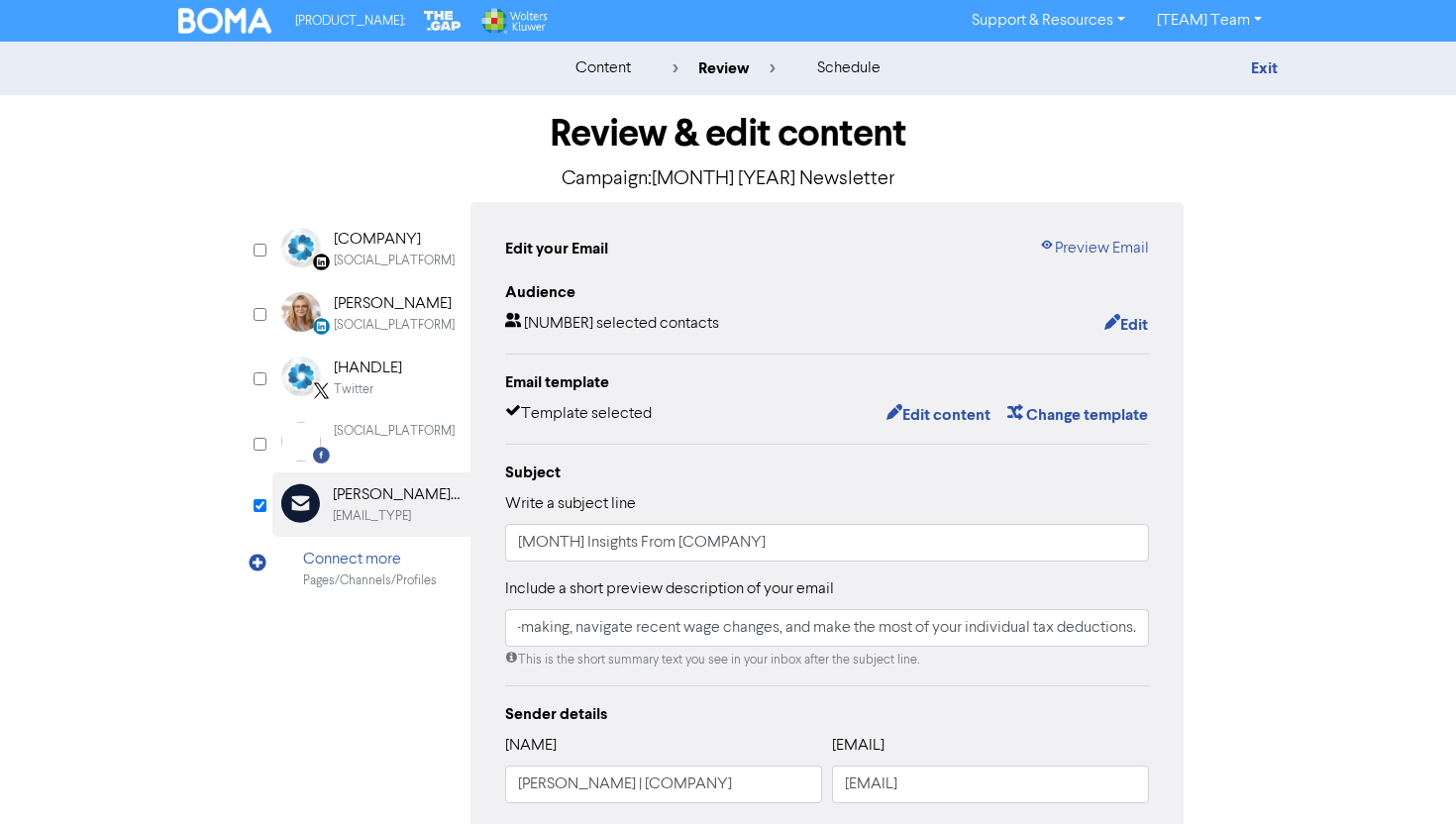 click on "Review & edit content Campaign:  [MONTH] [YEAR] Newsletter
[SOCIAL_PLATFORM]
Created with Sketch.
[COMPANY] [SOCIAL_PLATFORM]
[SOCIAL_PLATFORM]
Created with Sketch.
[PERSON_NAME] [SOCIAL_PLATFORM]
@[HANDLE] [SOCIAL_PLATFORM]
[SOCIAL_PLATFORM]
Created with Sketch.
[SOCIAL_PLATFORM]
[EMAIL_TYPE]
Created with Sketch.
[PERSON_NAME] | [COMPANY] [EMAIL_TYPE] Connect more Pages/Channels/Profiles Linkedin is not active for this campaign Activate Linkedin Linkedin Personal is not active for this campaign Activate Linkedin Personal Audience" at bounding box center [728, 614] 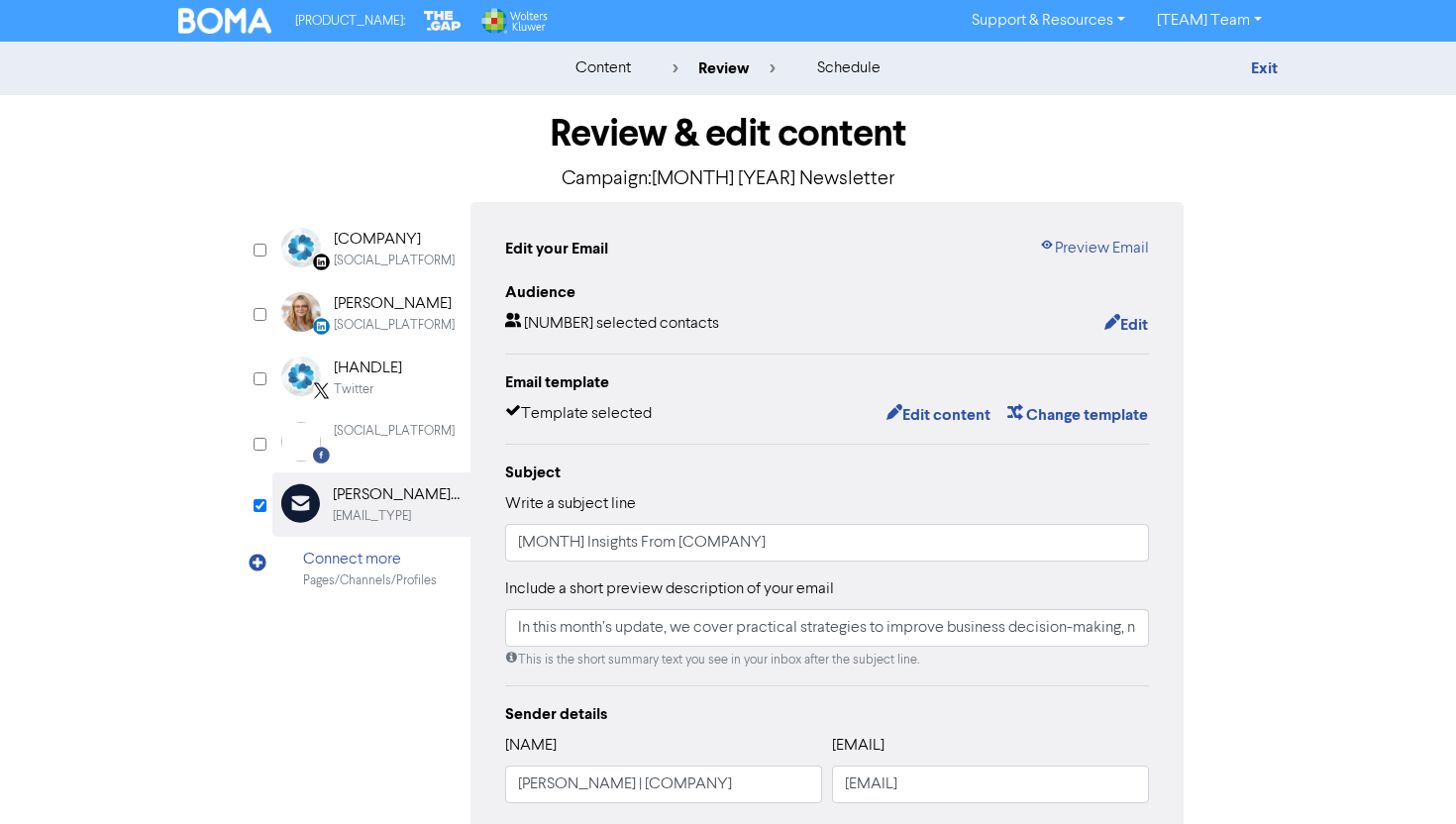 scroll, scrollTop: 309, scrollLeft: 0, axis: vertical 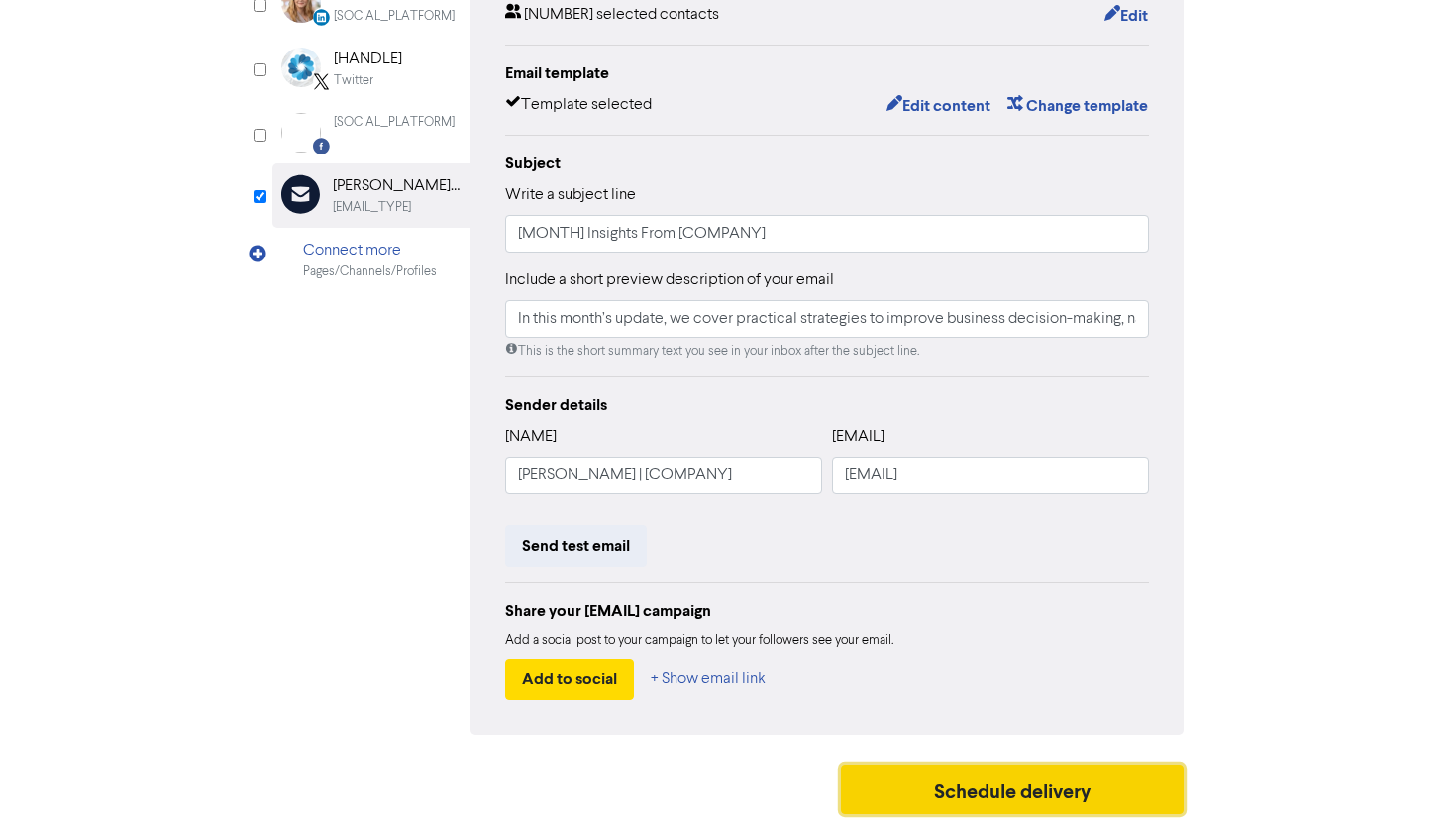 click on "Schedule delivery" at bounding box center [1012, 789] 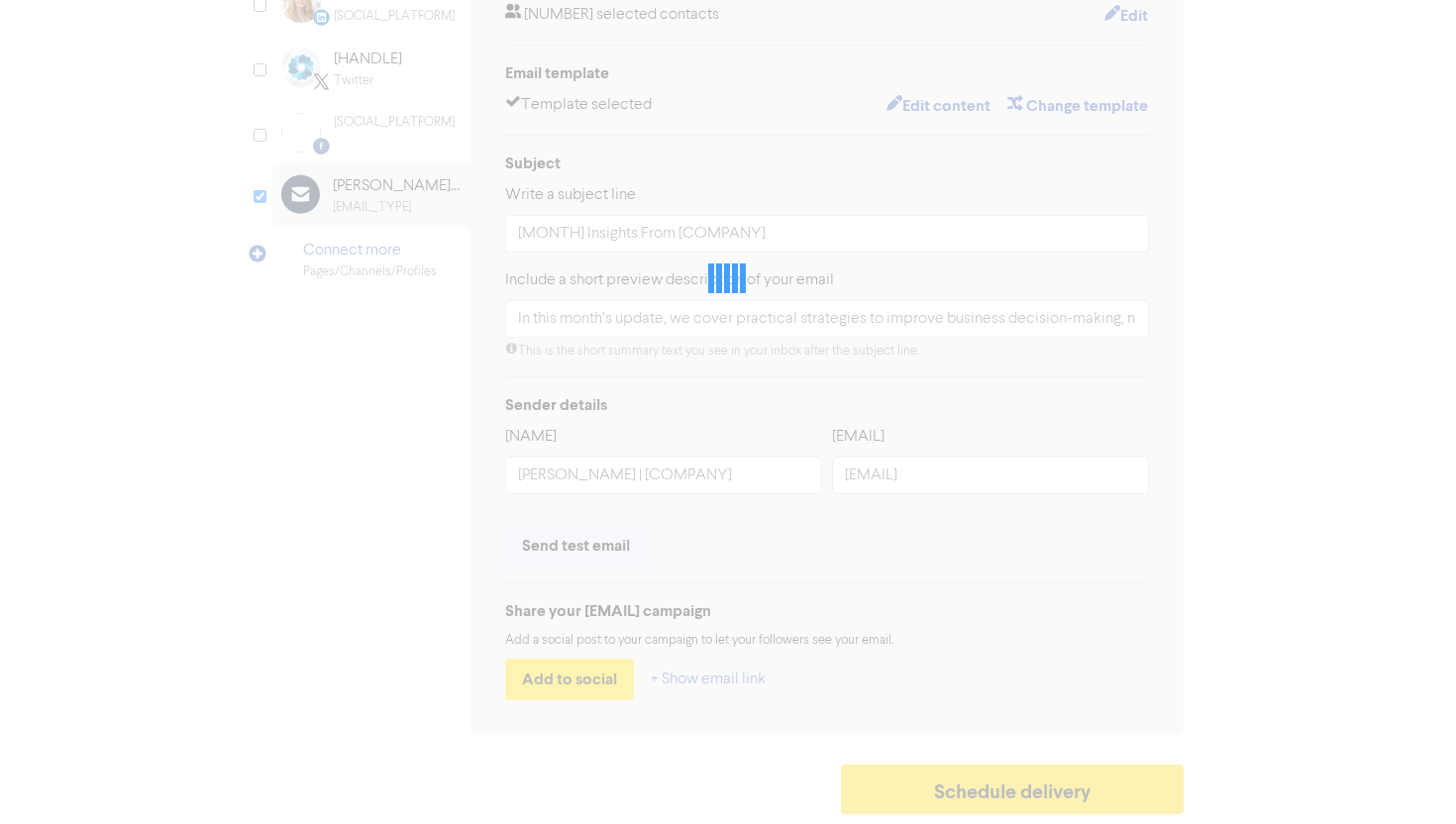 scroll, scrollTop: 0, scrollLeft: 0, axis: both 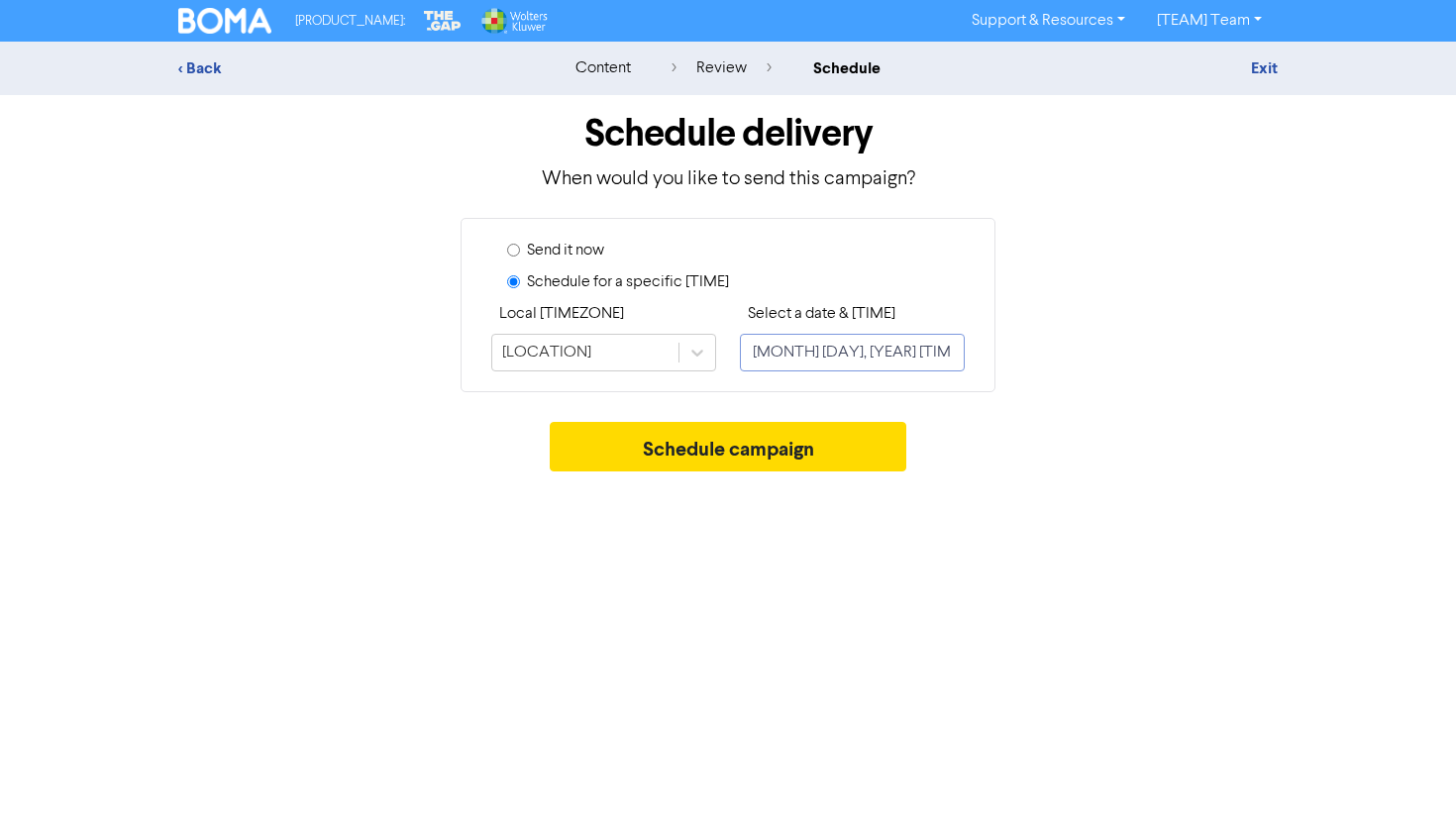 click on "[MONTH] [DAY], [YEAR] [TIME]" at bounding box center [852, 353] 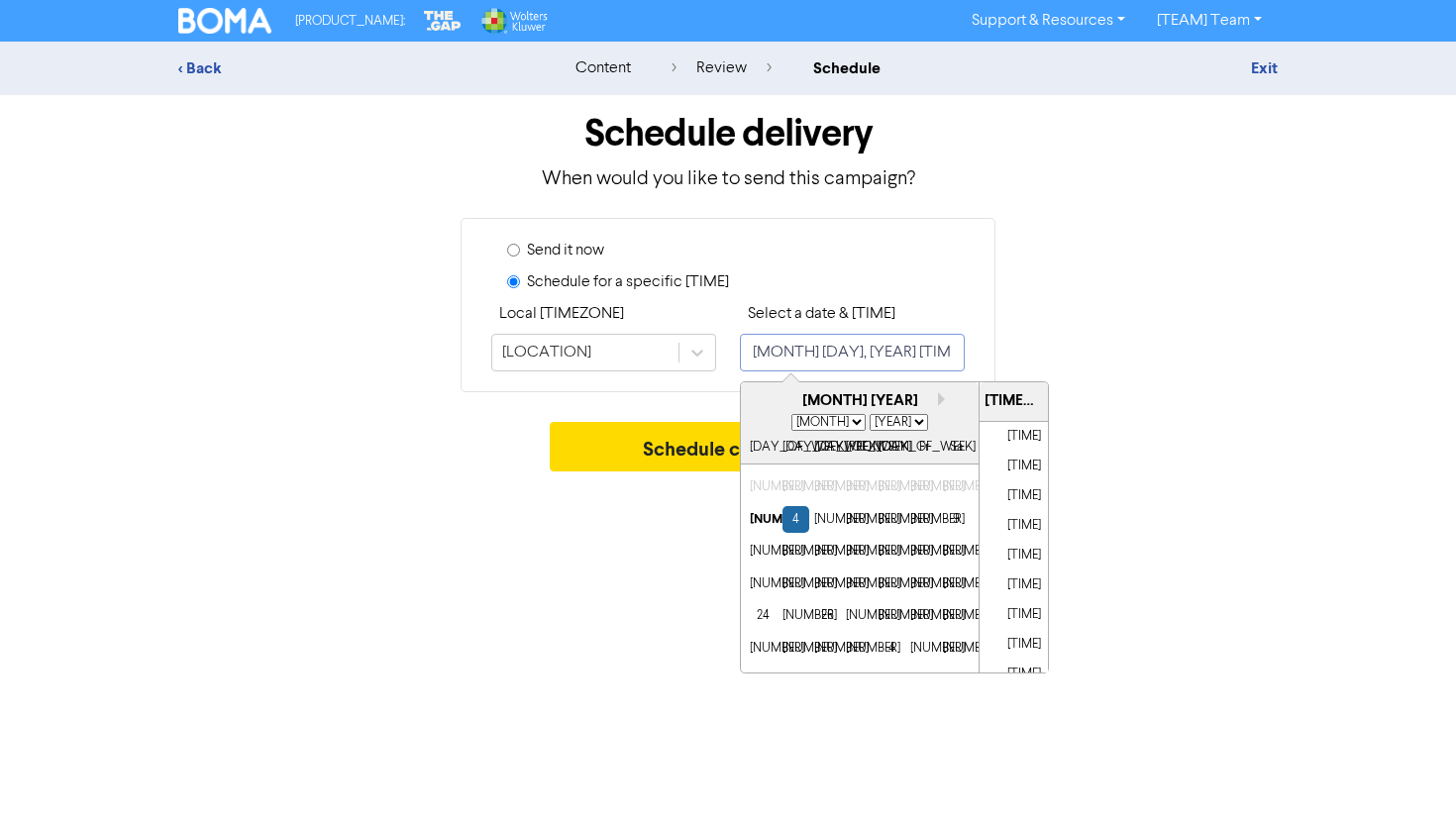 scroll, scrollTop: 1791, scrollLeft: 0, axis: vertical 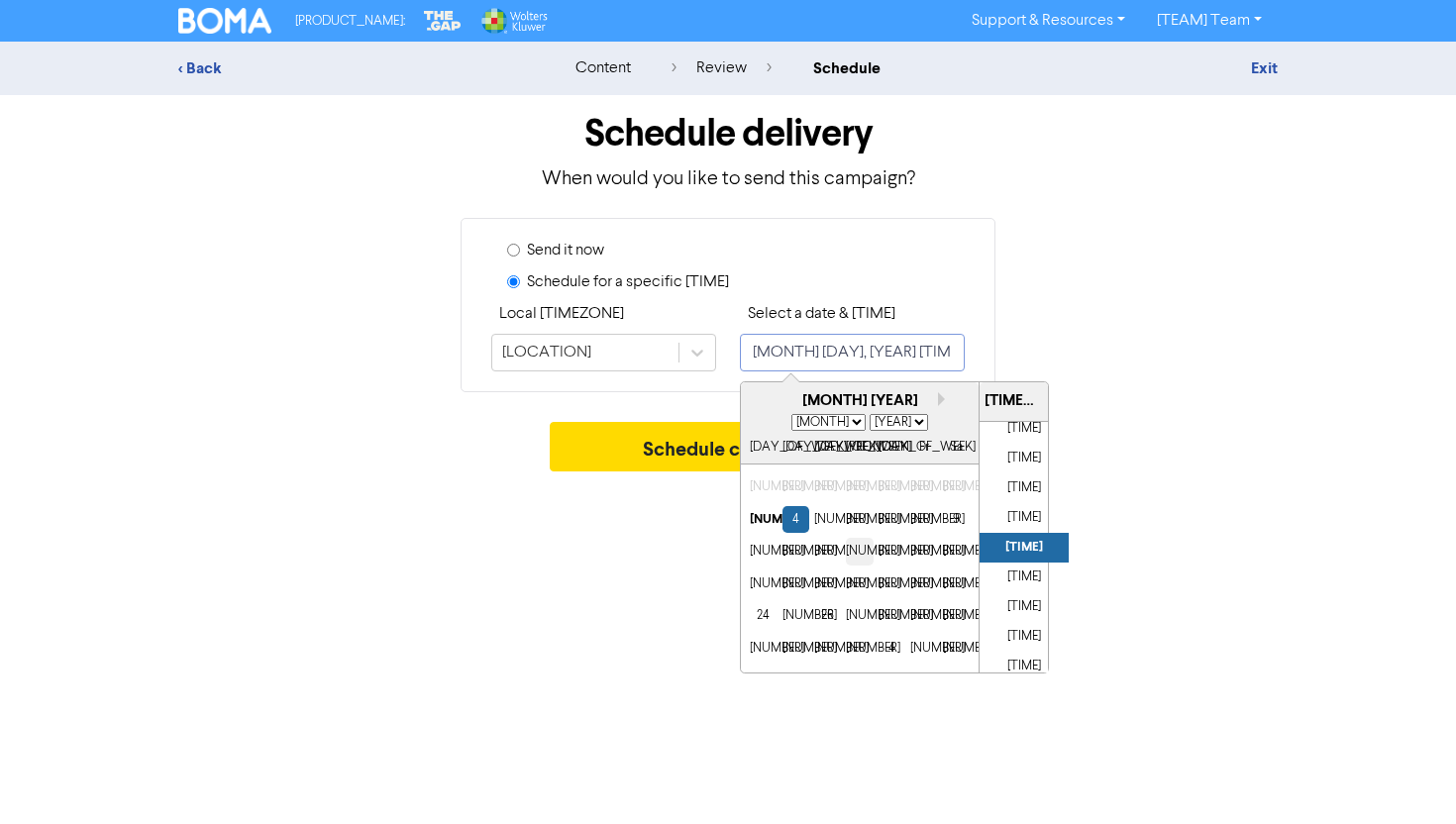 click on "[NUMBER]" at bounding box center (859, 551) 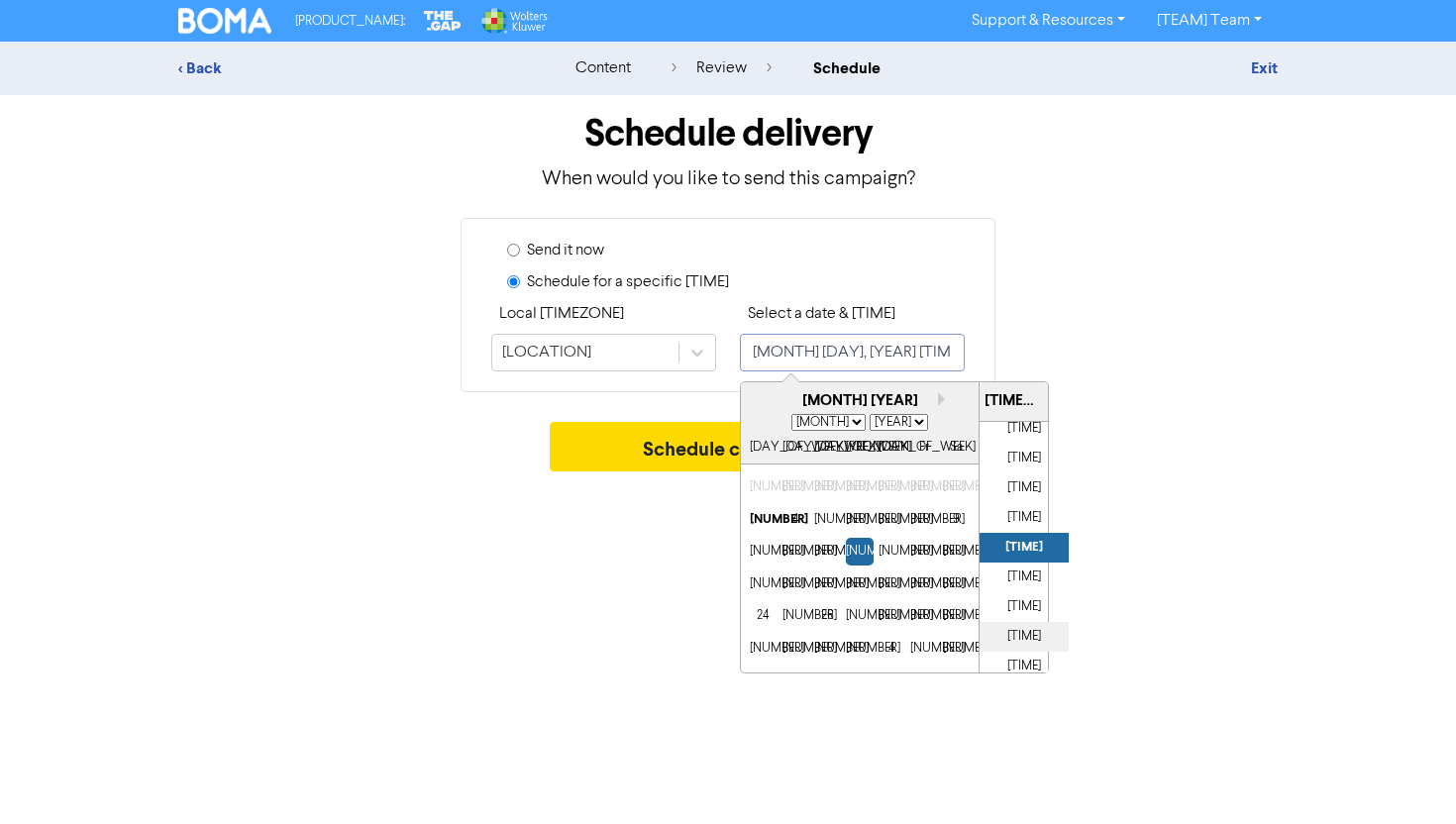 scroll, scrollTop: 1544, scrollLeft: 0, axis: vertical 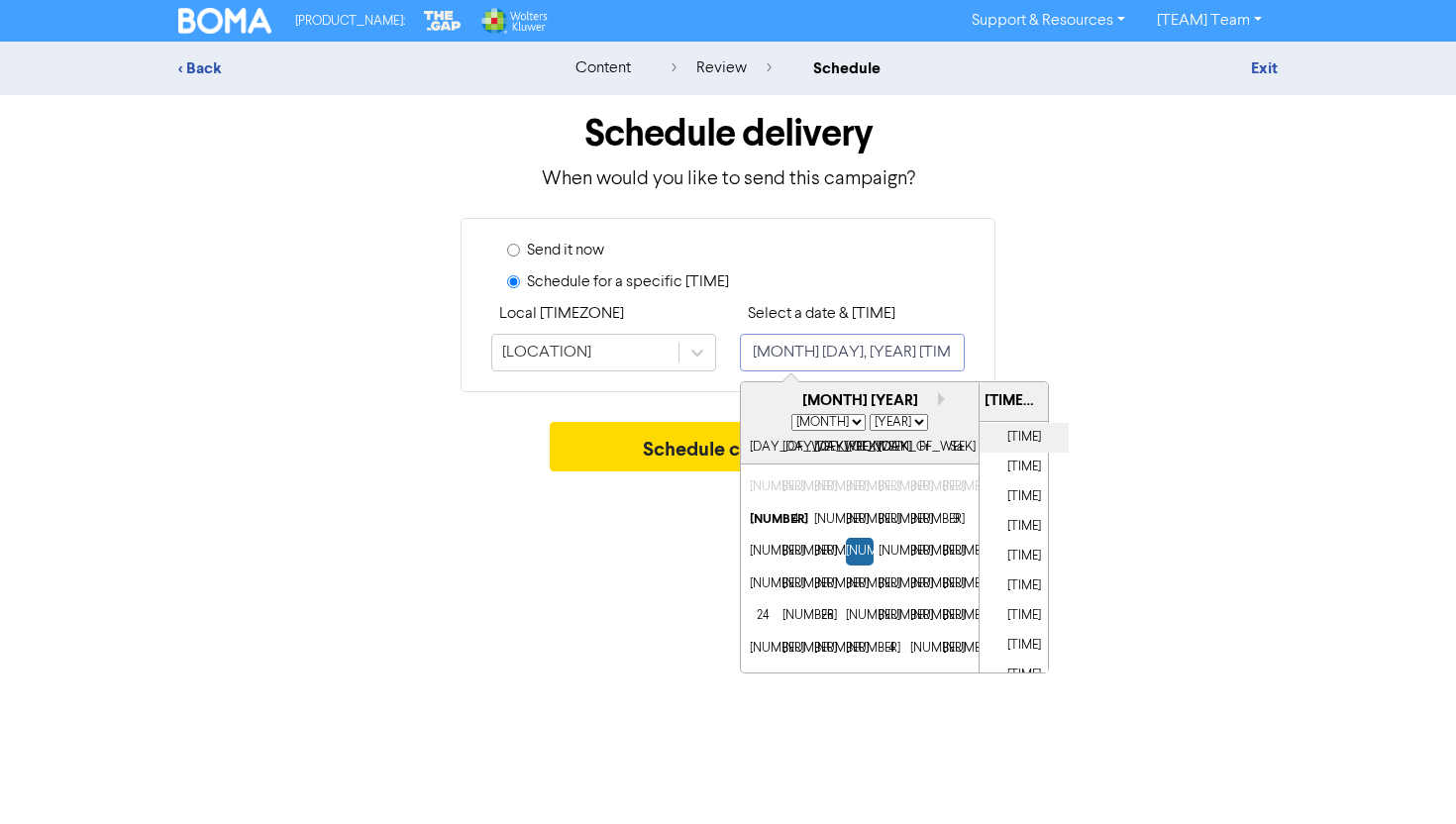 click on "[TIME]" at bounding box center [1024, 438] 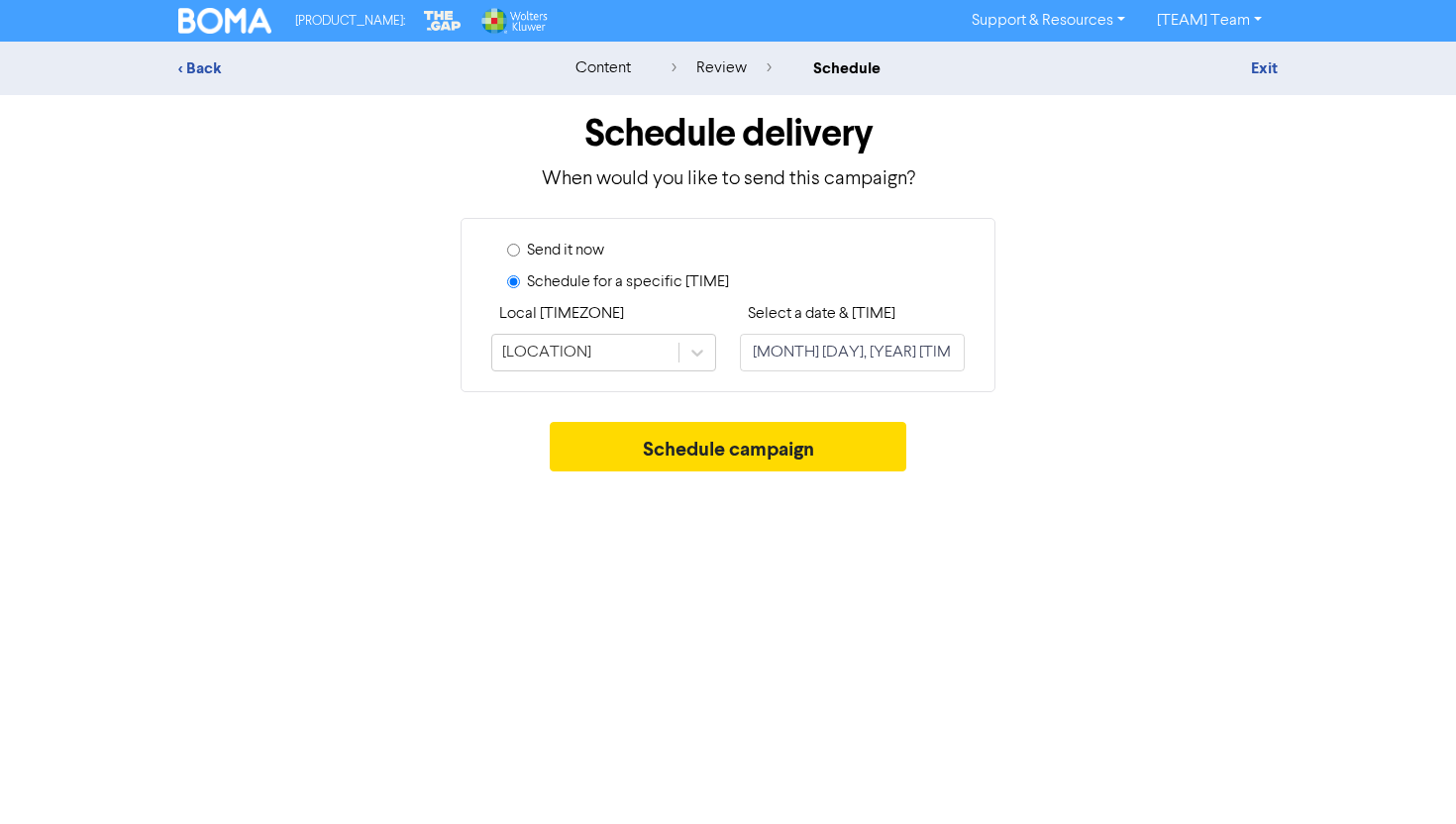 click on "Schedule campaign" at bounding box center [728, 452] 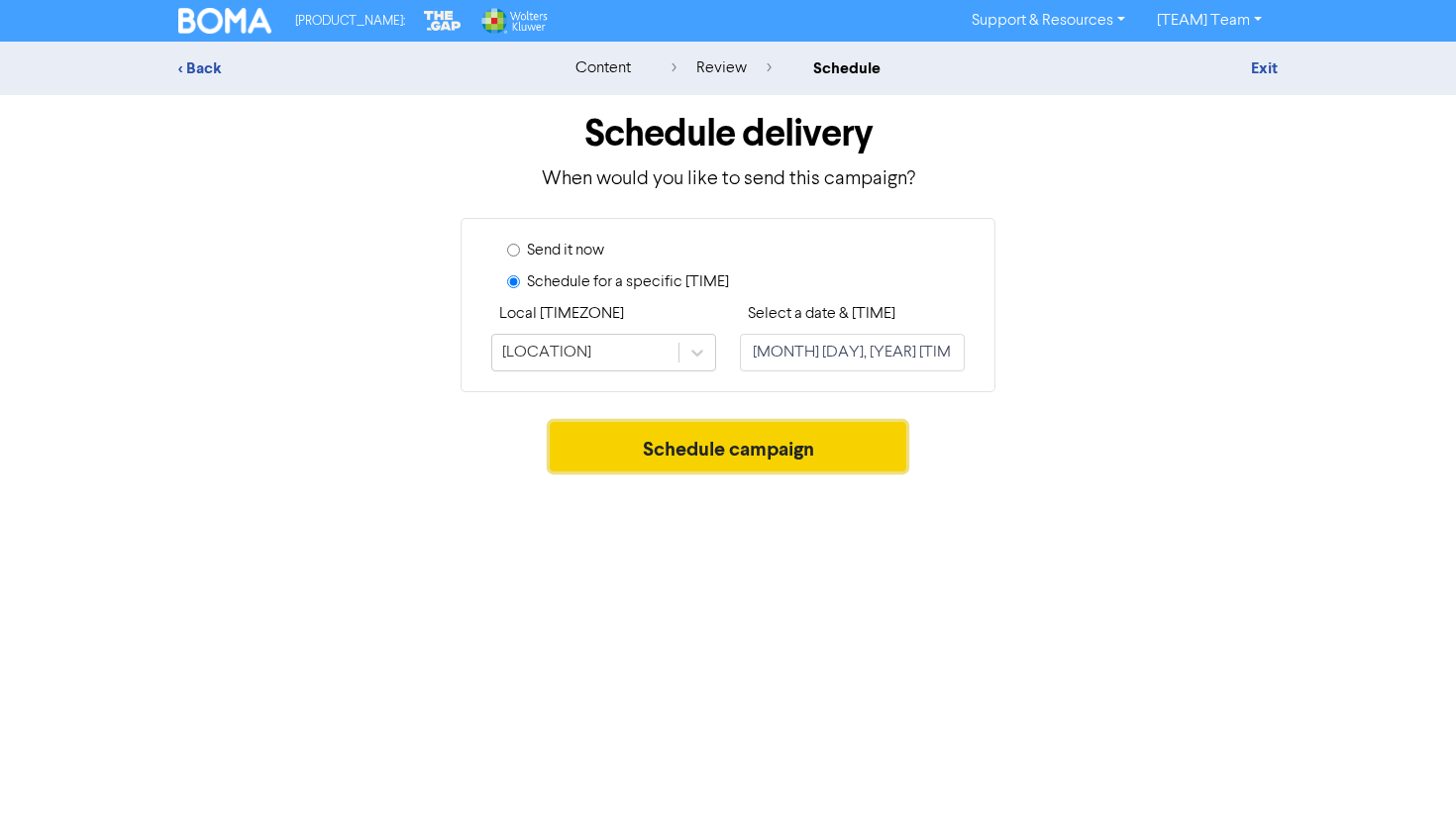 click on "Schedule campaign" at bounding box center [728, 447] 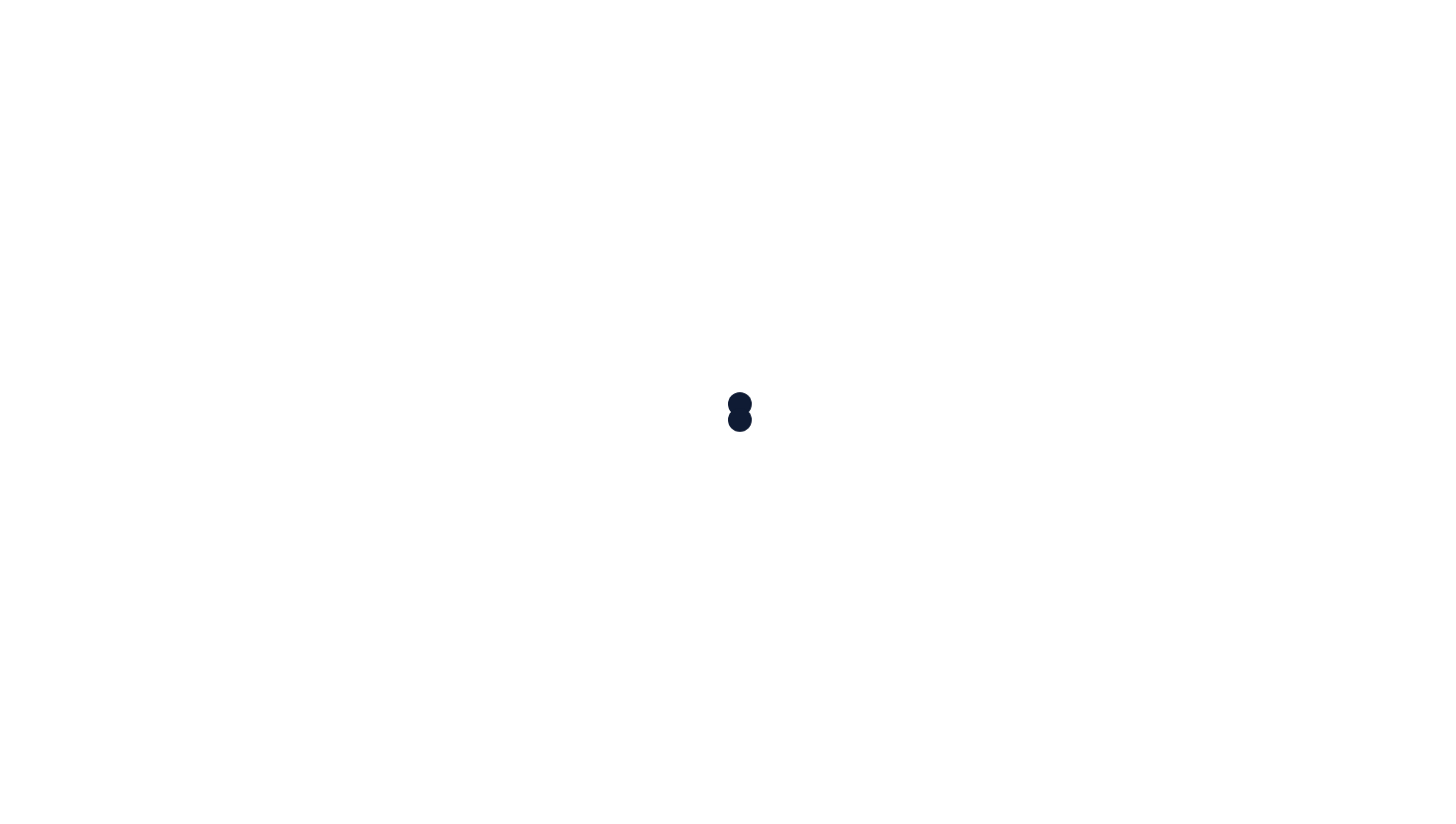 scroll, scrollTop: 0, scrollLeft: 0, axis: both 